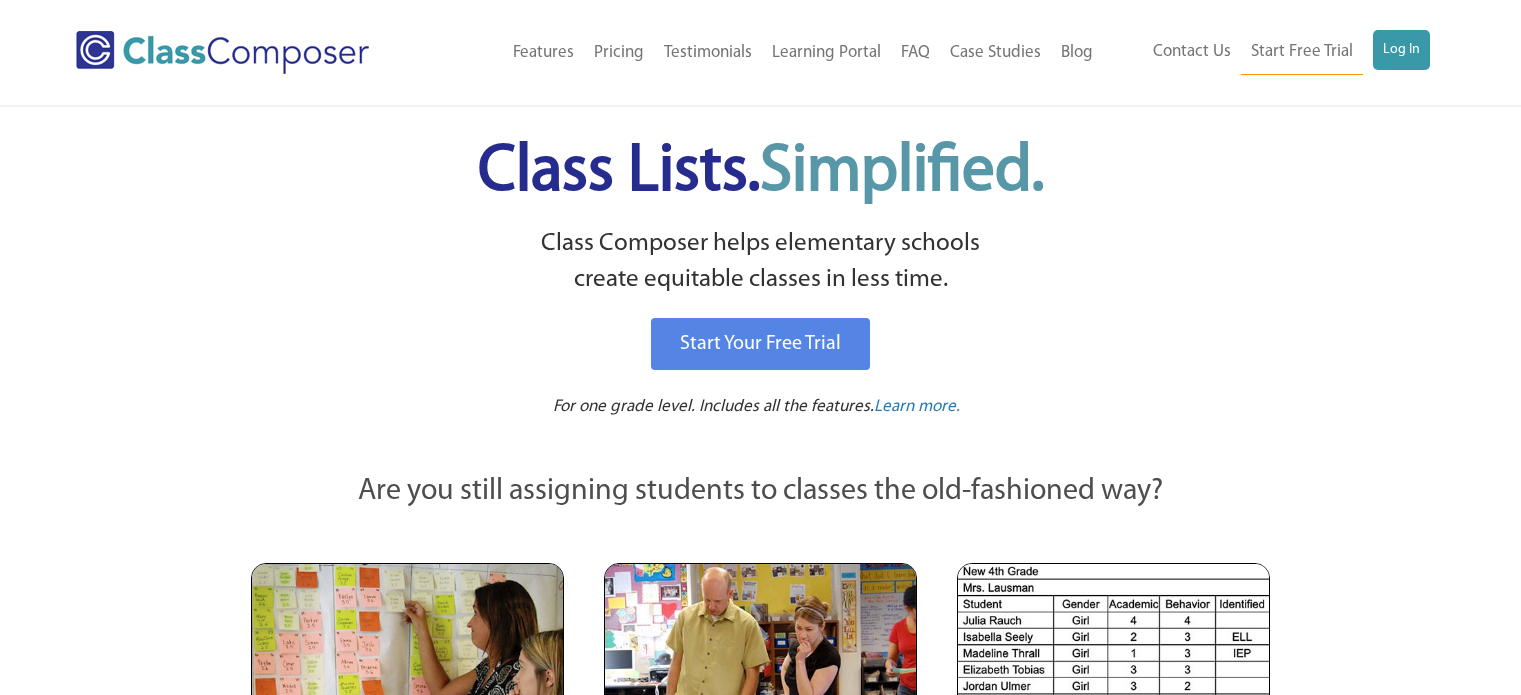 scroll, scrollTop: 0, scrollLeft: 0, axis: both 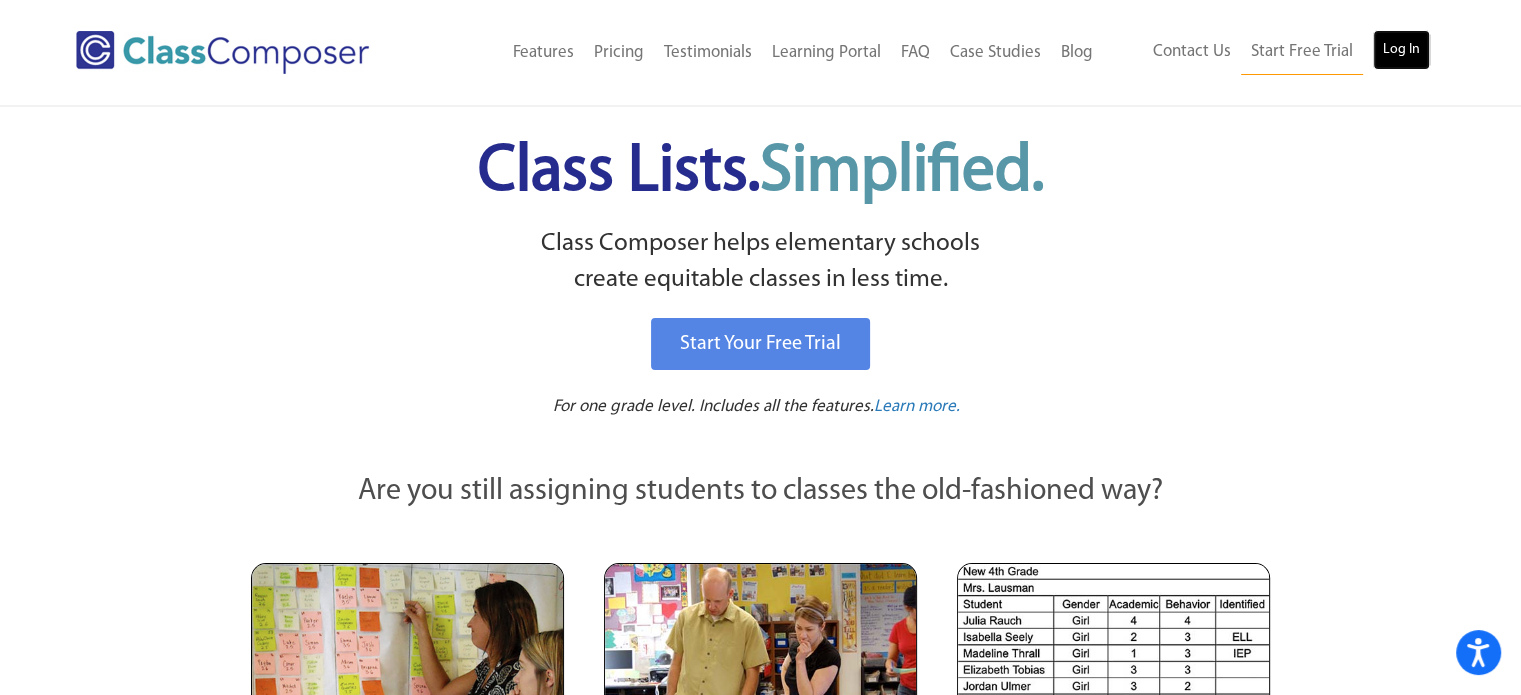 click on "Log In" at bounding box center (1401, 50) 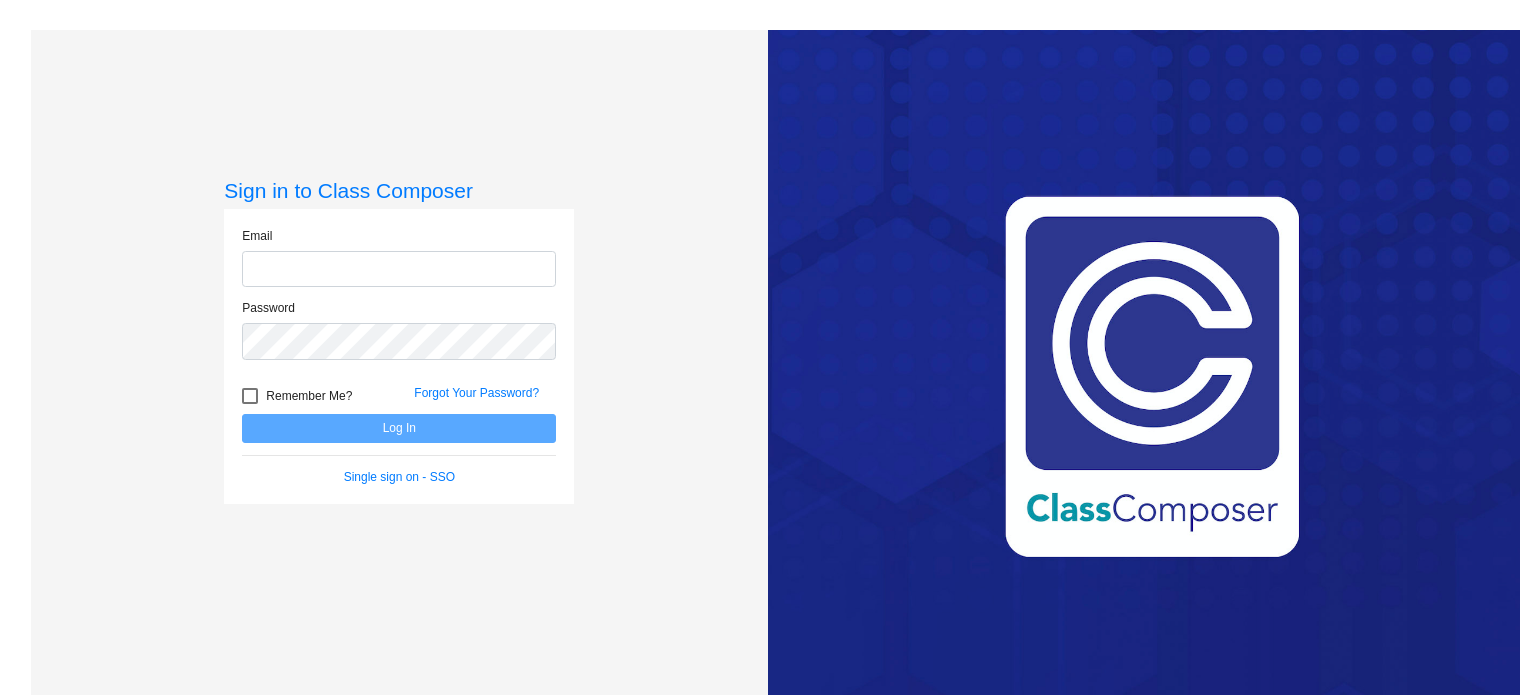 scroll, scrollTop: 0, scrollLeft: 0, axis: both 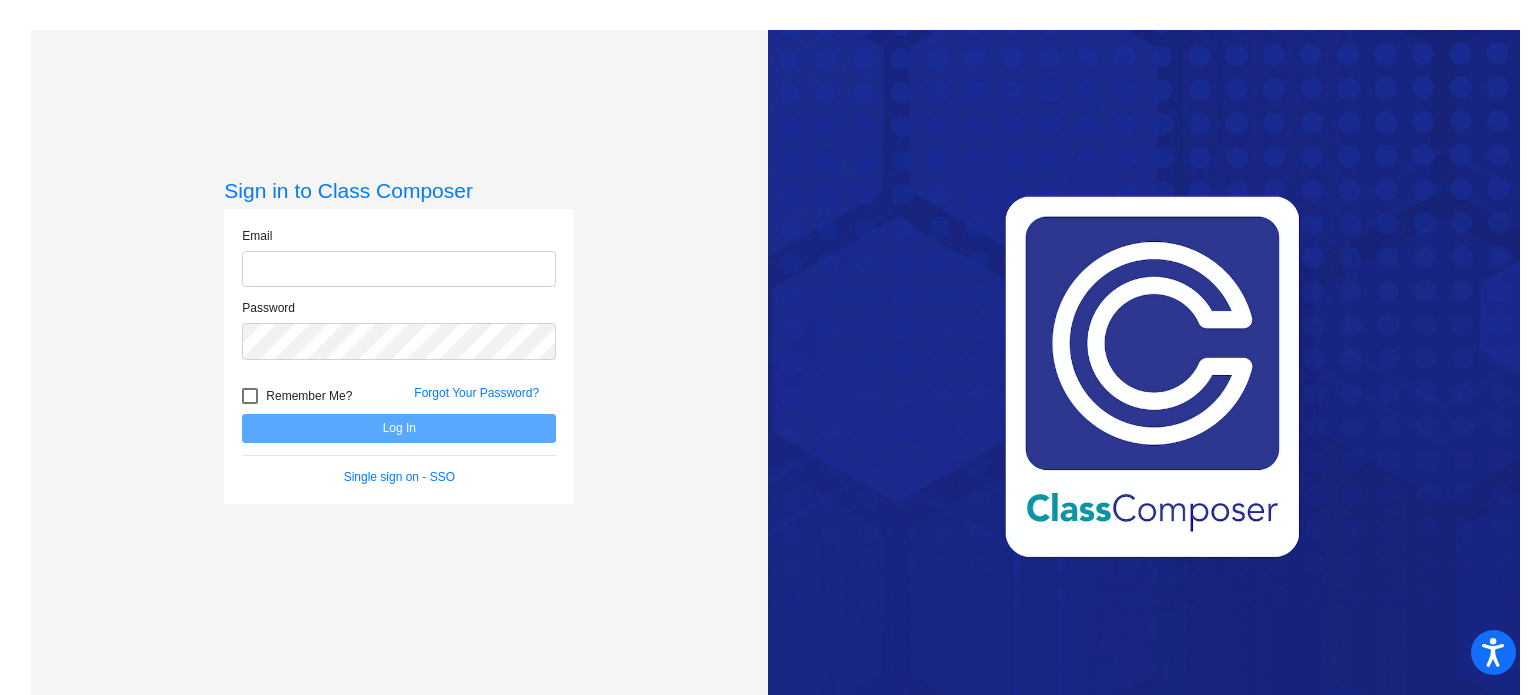 type on "[EMAIL_ADDRESS][DOMAIN_NAME]" 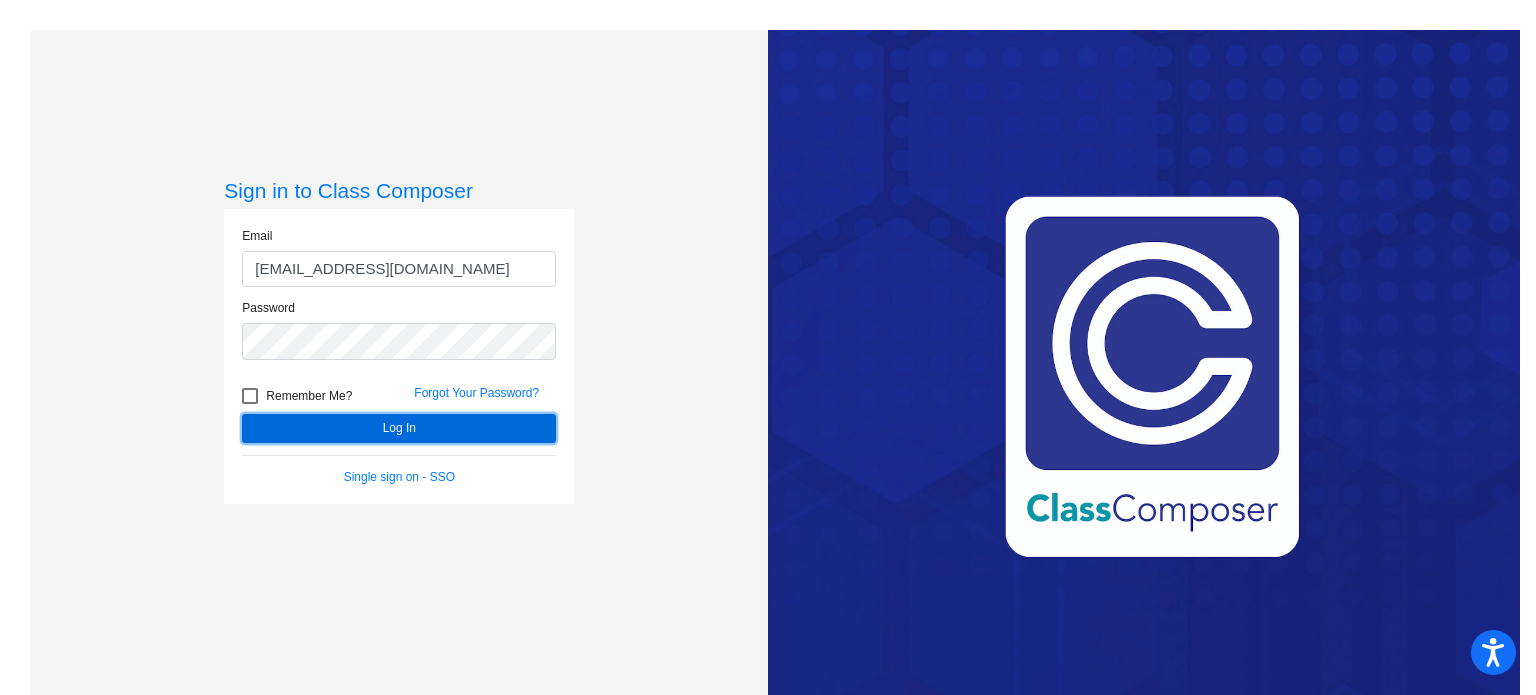click on "Log In" 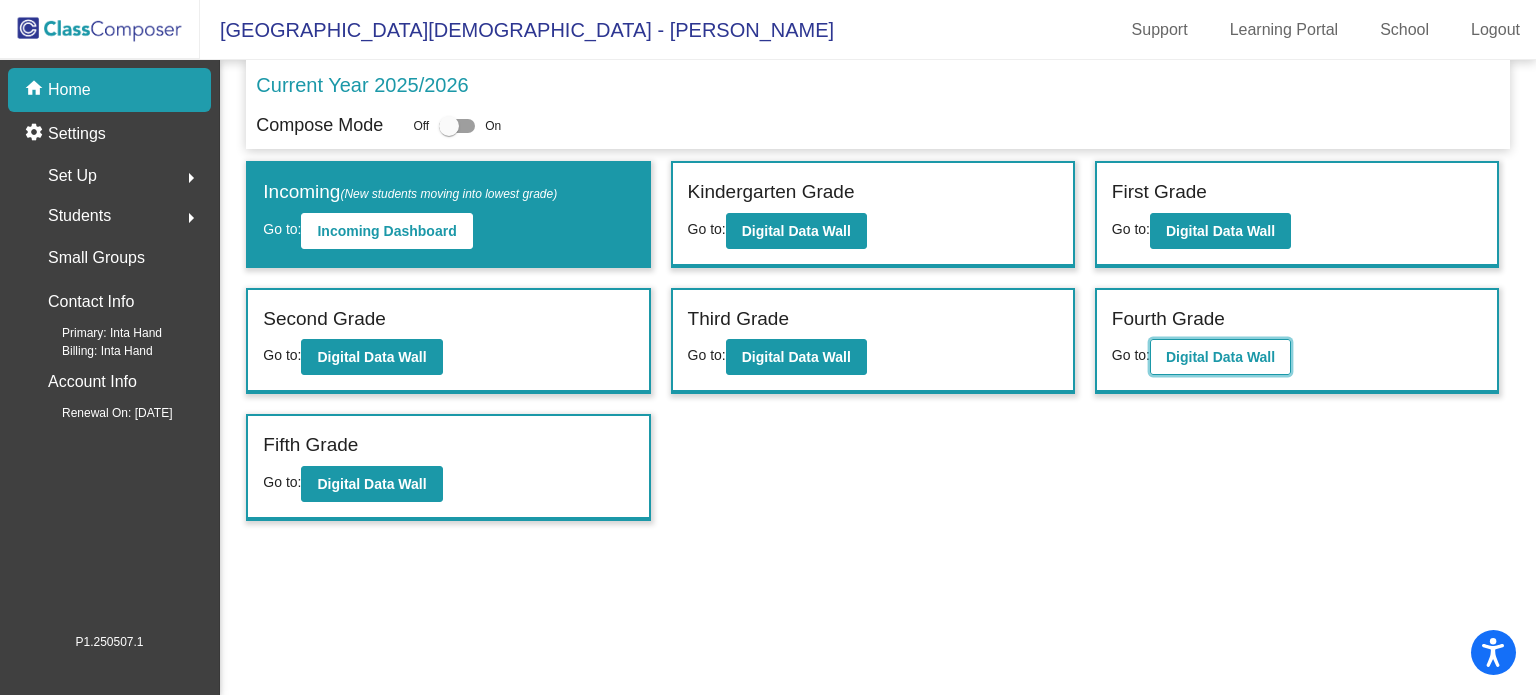 click on "Digital Data Wall" 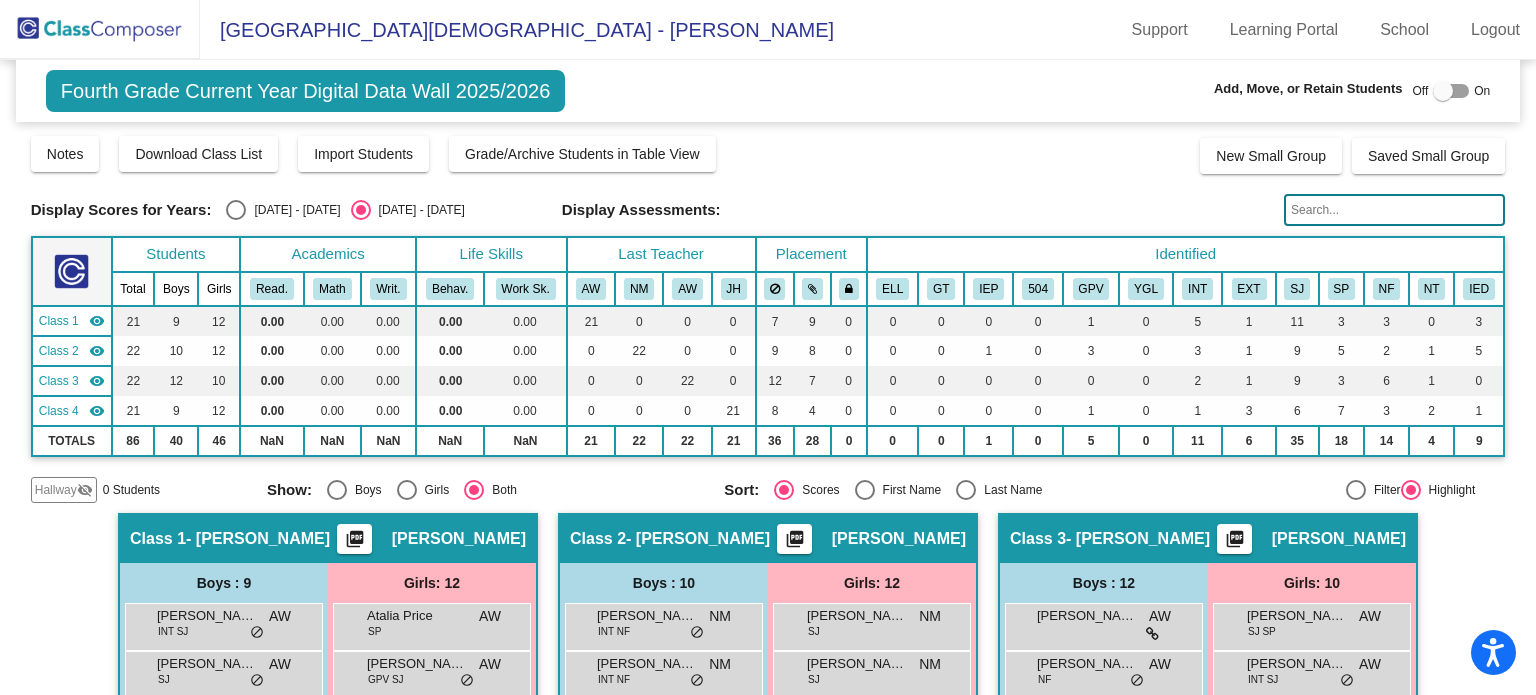click 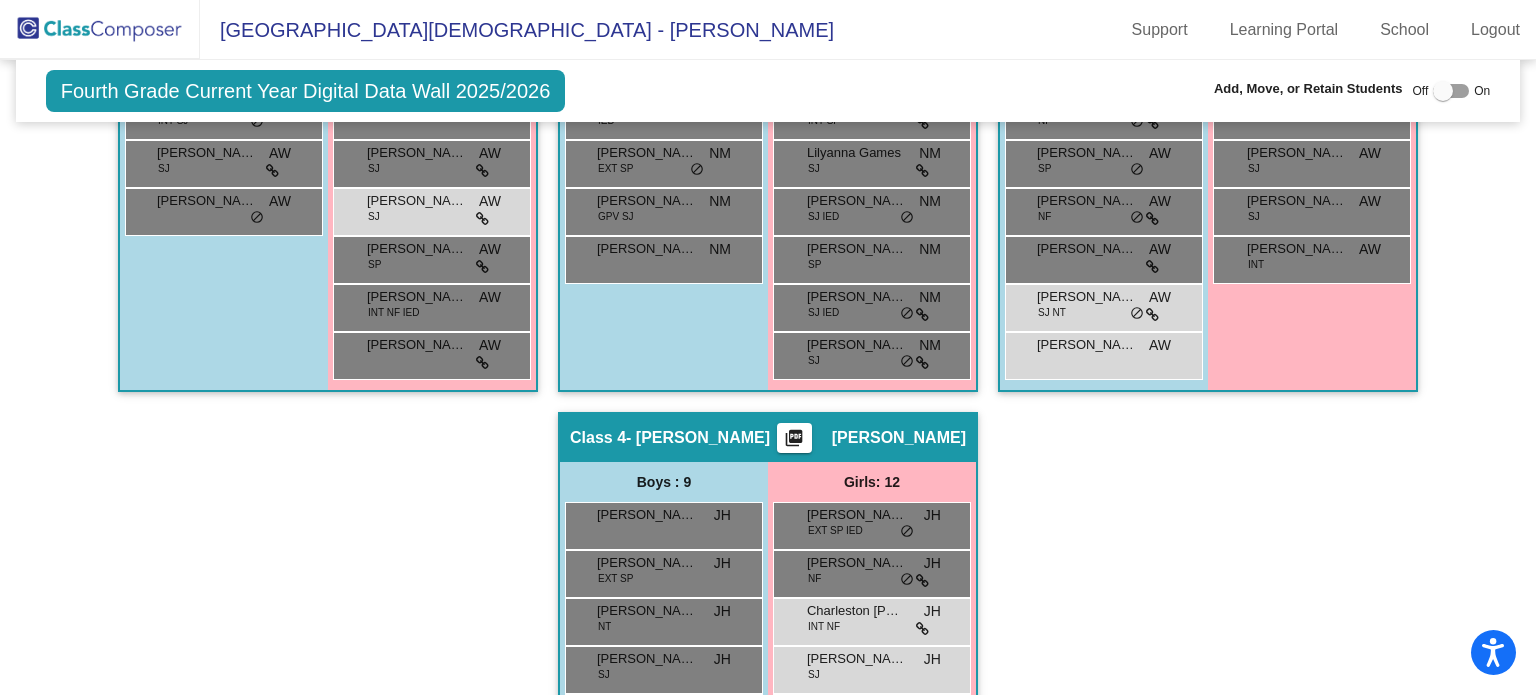 scroll, scrollTop: 800, scrollLeft: 0, axis: vertical 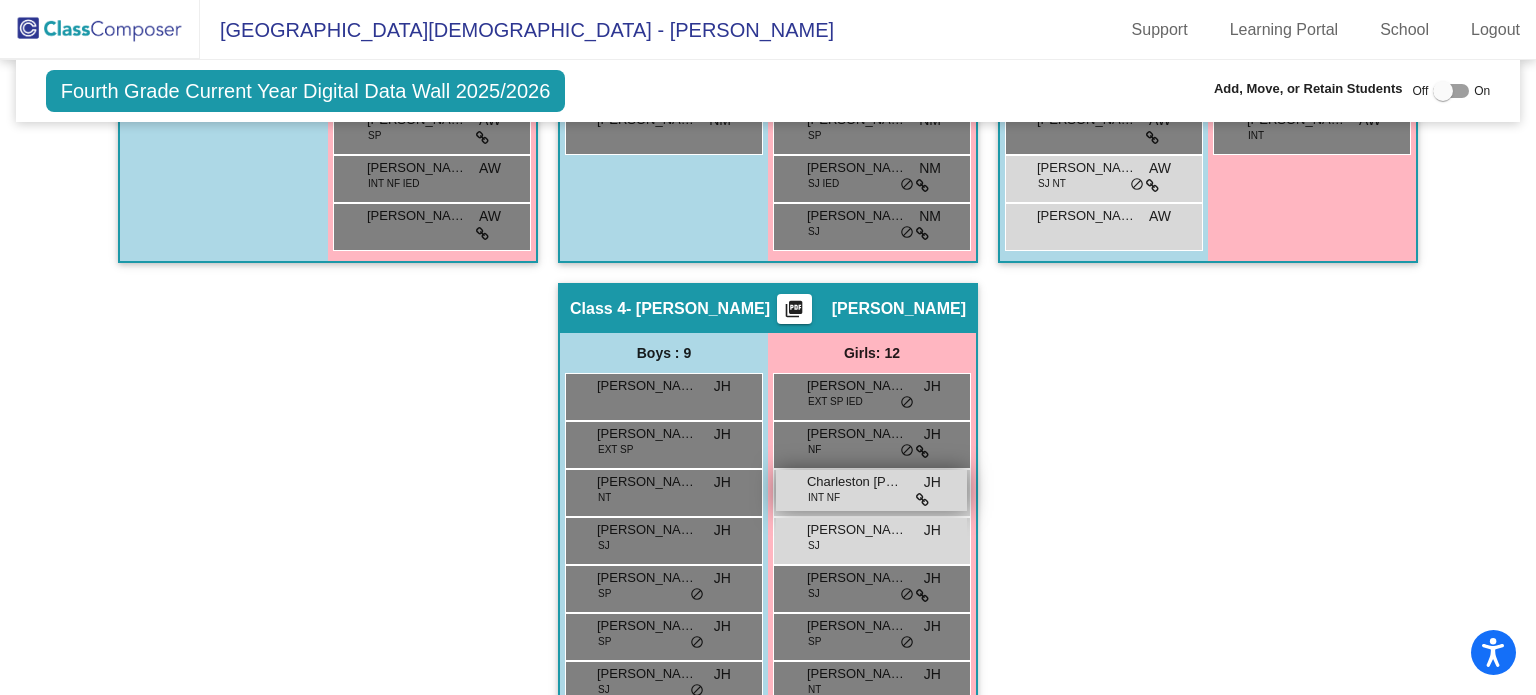 type on "ch" 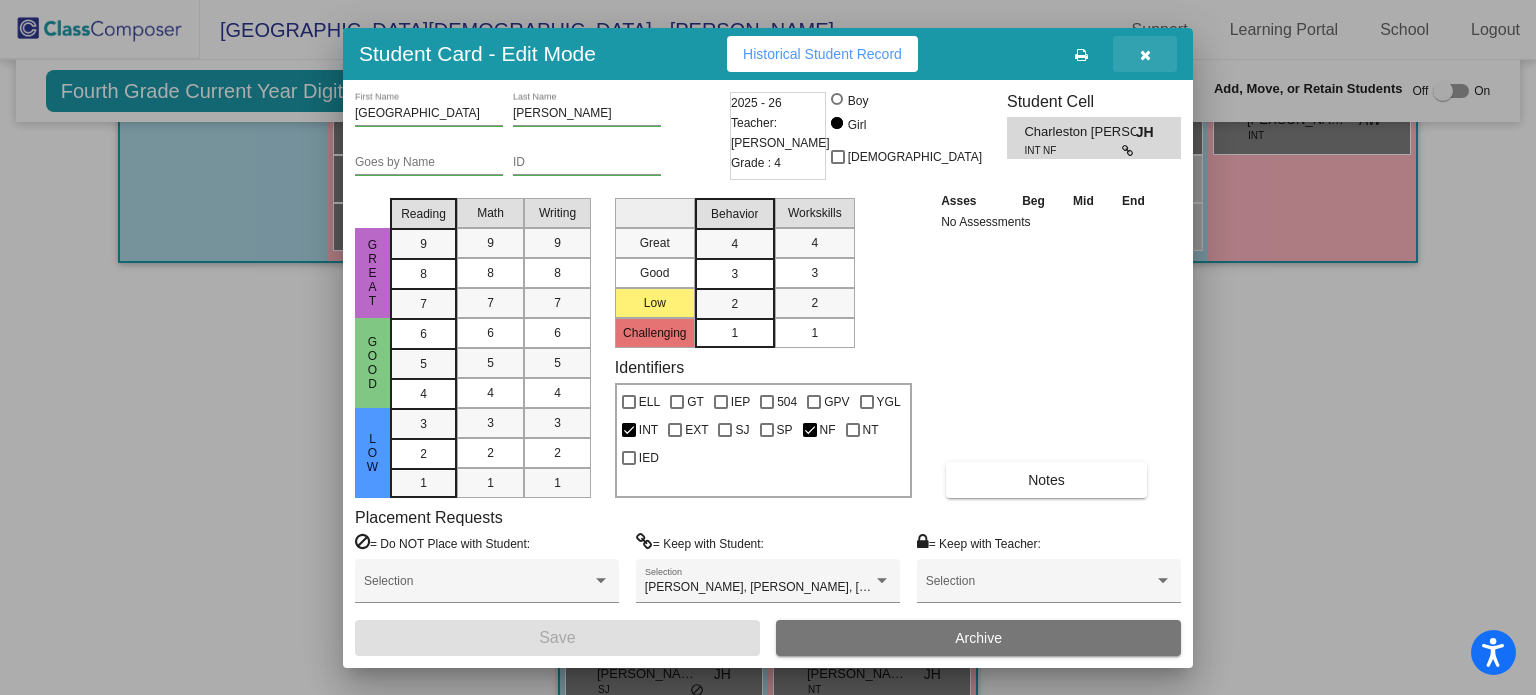 click at bounding box center [1145, 55] 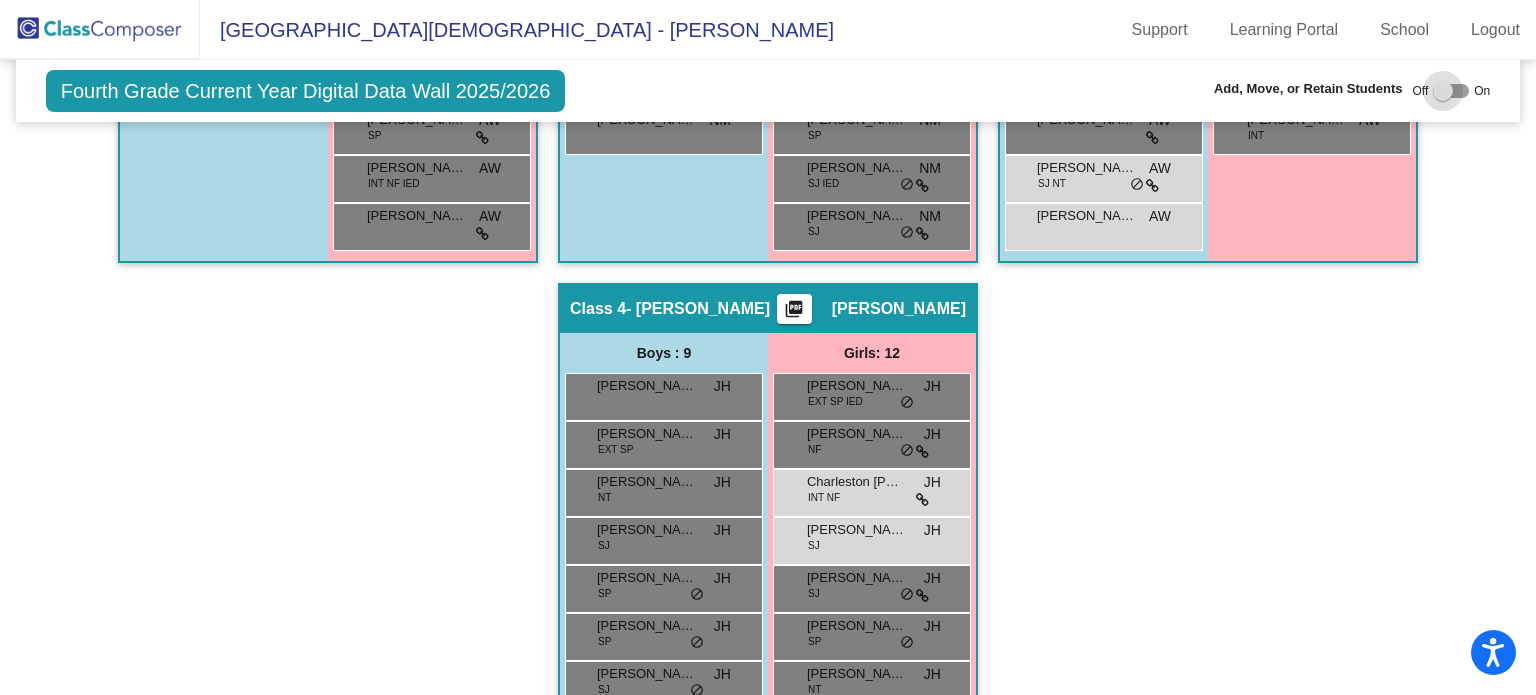 click at bounding box center [1451, 91] 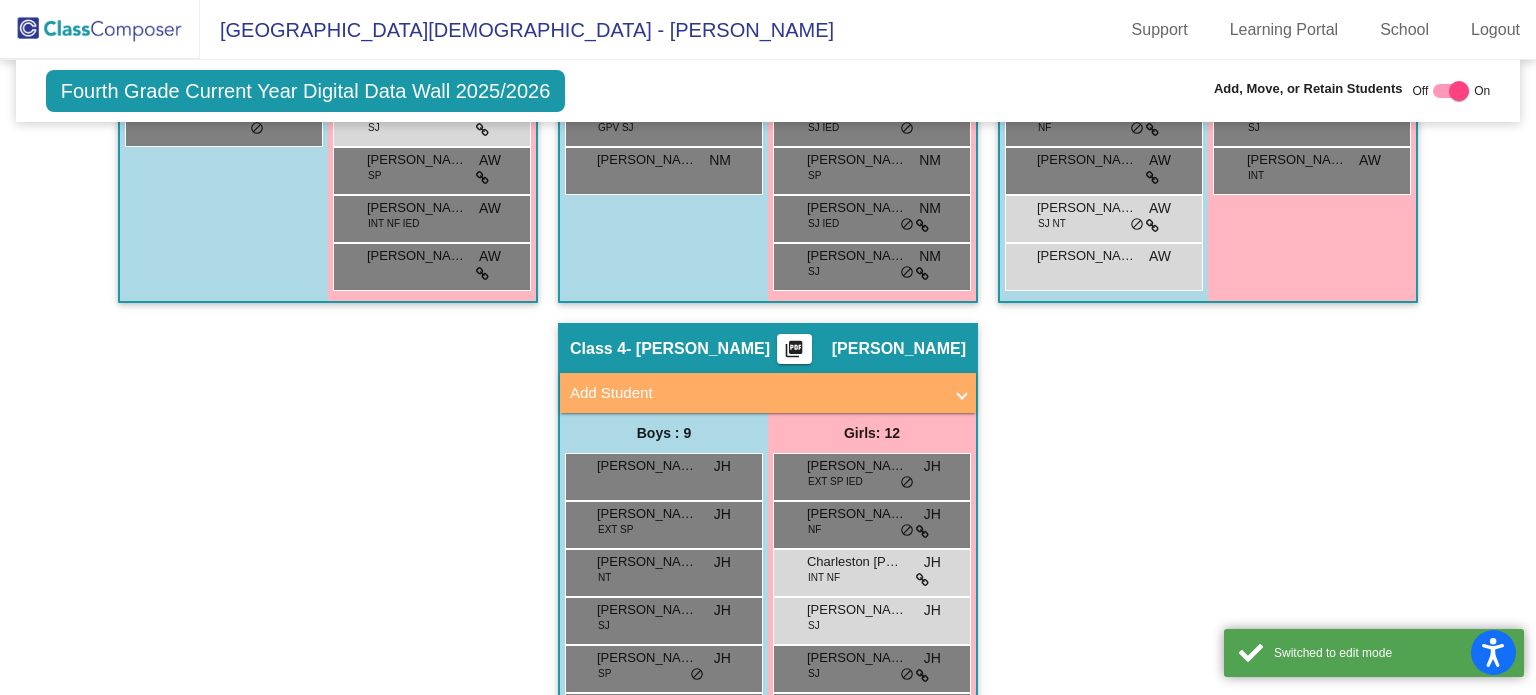 scroll, scrollTop: 968, scrollLeft: 0, axis: vertical 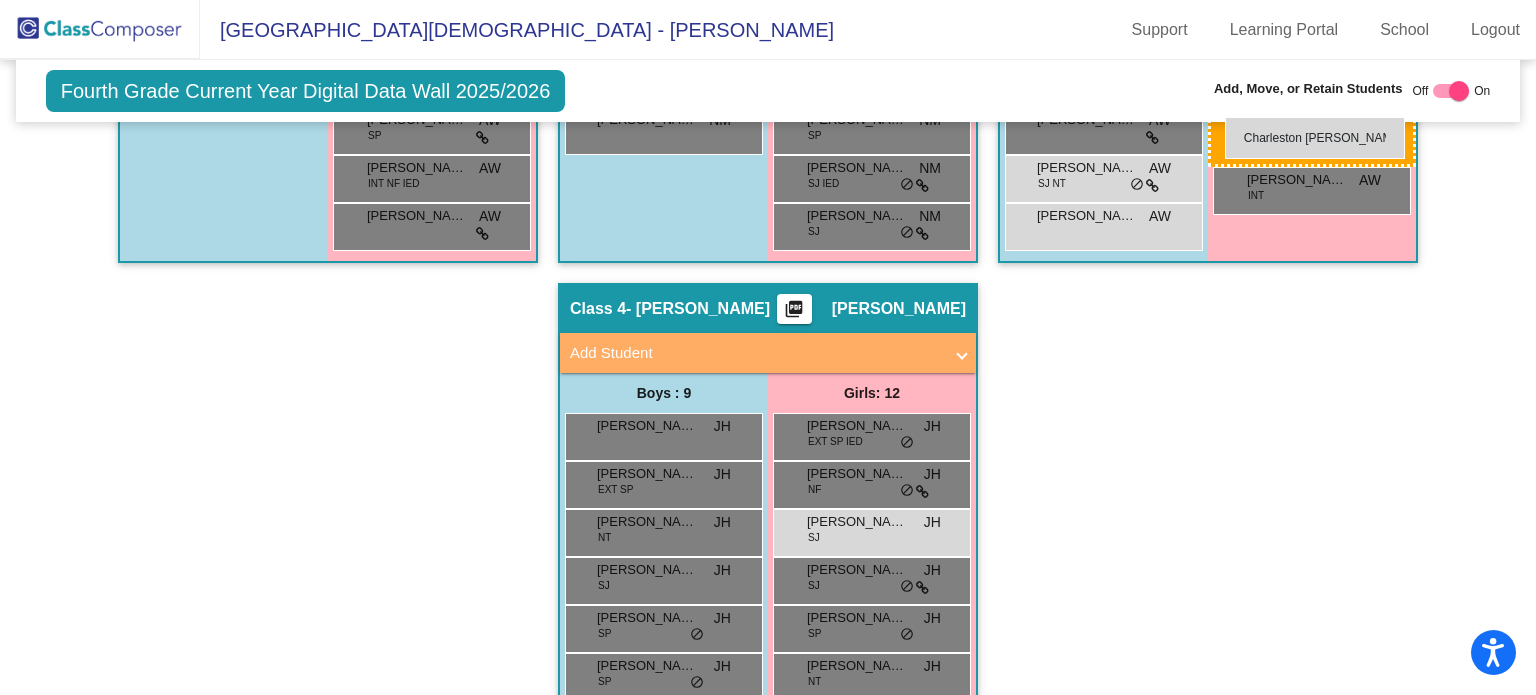 drag, startPoint x: 906, startPoint y: 521, endPoint x: 1225, endPoint y: 117, distance: 514.75916 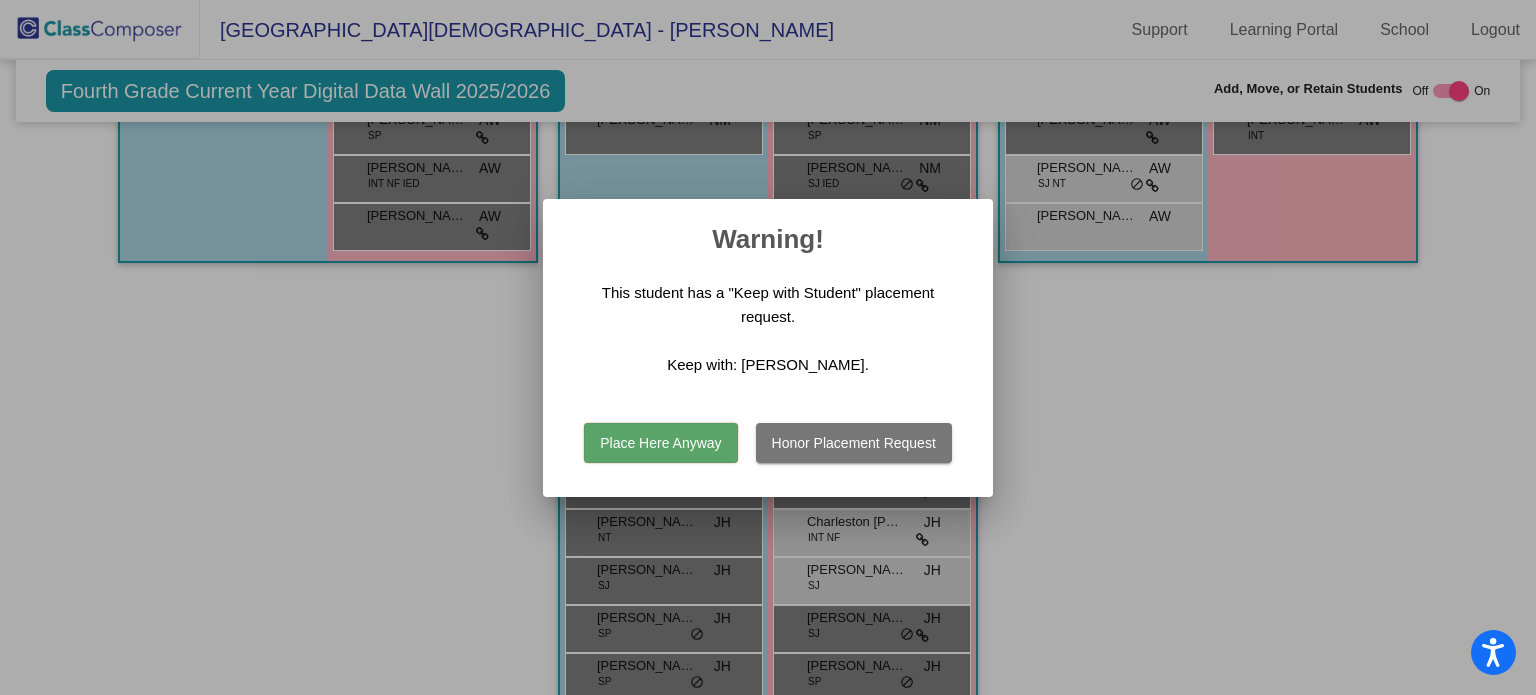 click on "Honor Placement Request" at bounding box center [854, 443] 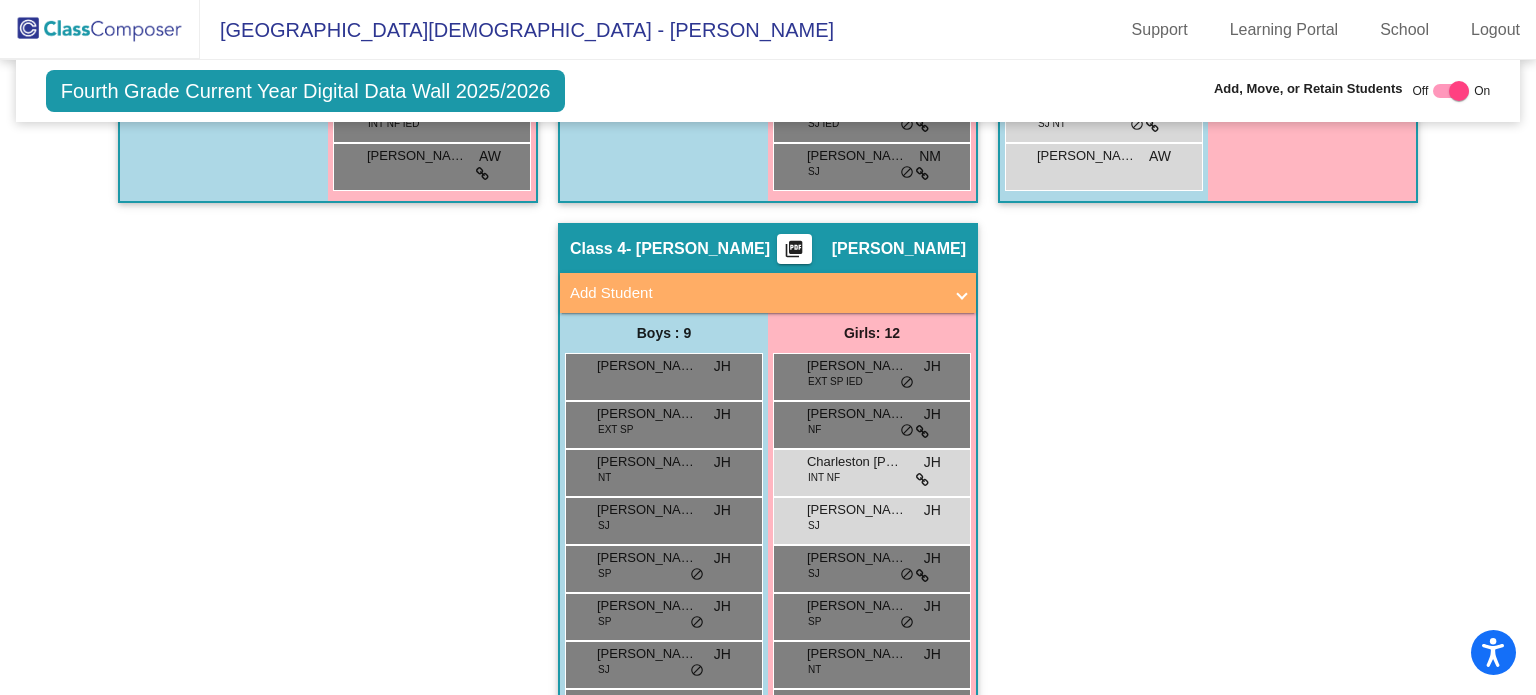 scroll, scrollTop: 1032, scrollLeft: 0, axis: vertical 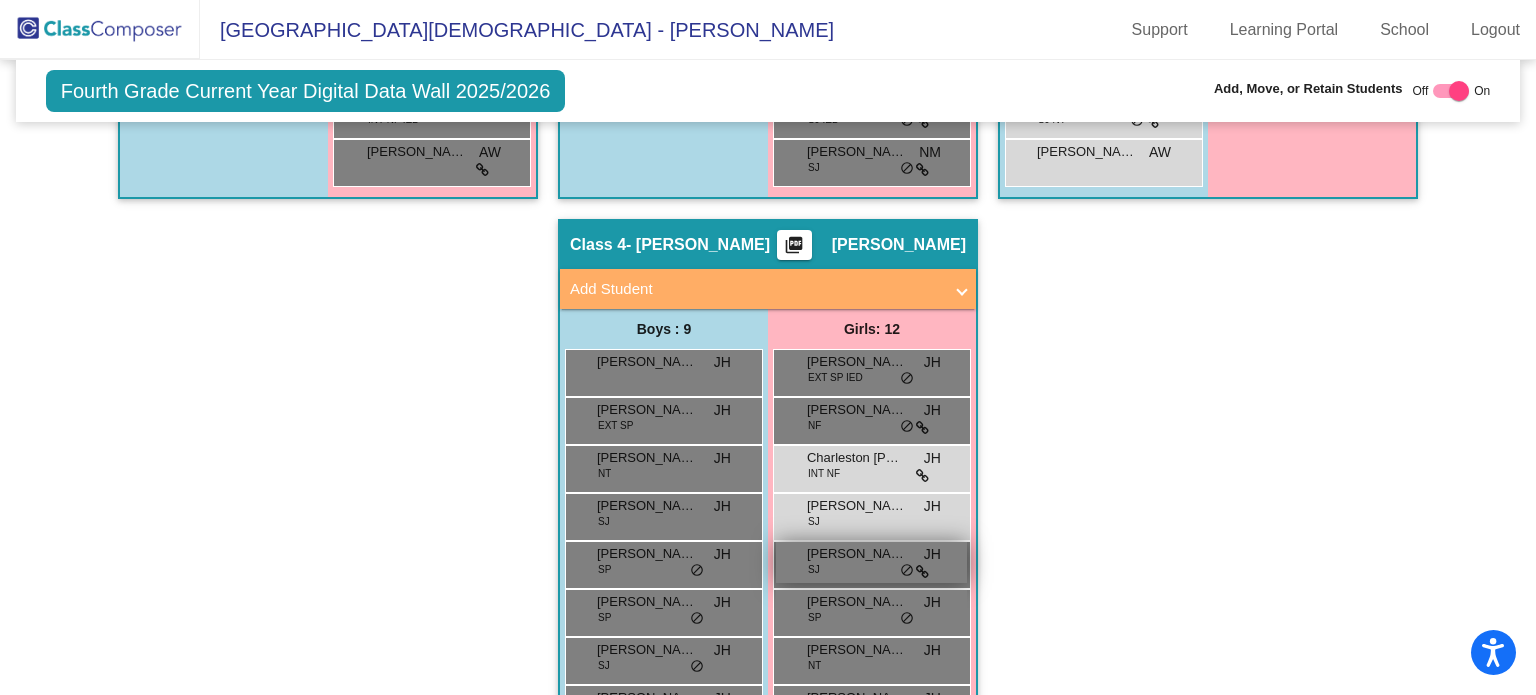 click on "Claire Muessel" at bounding box center (857, 554) 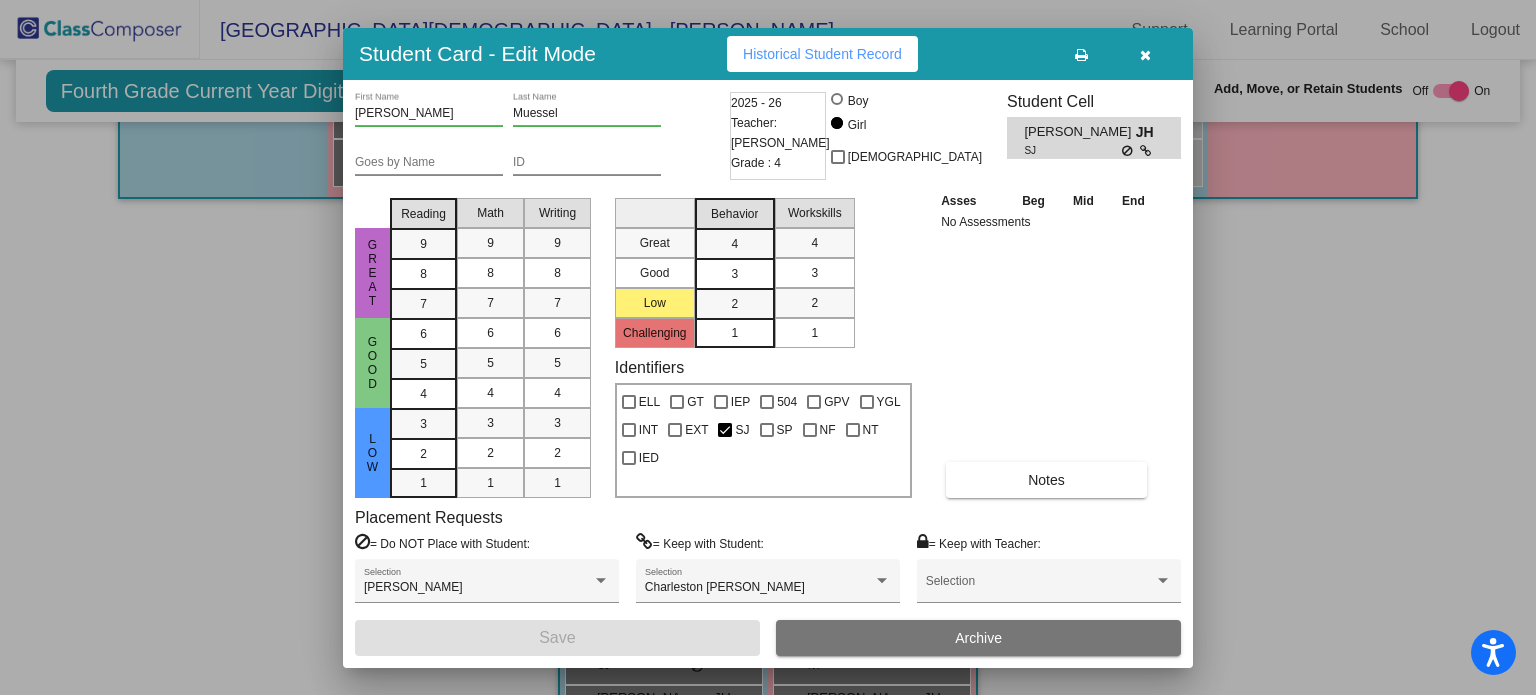 click at bounding box center [1145, 55] 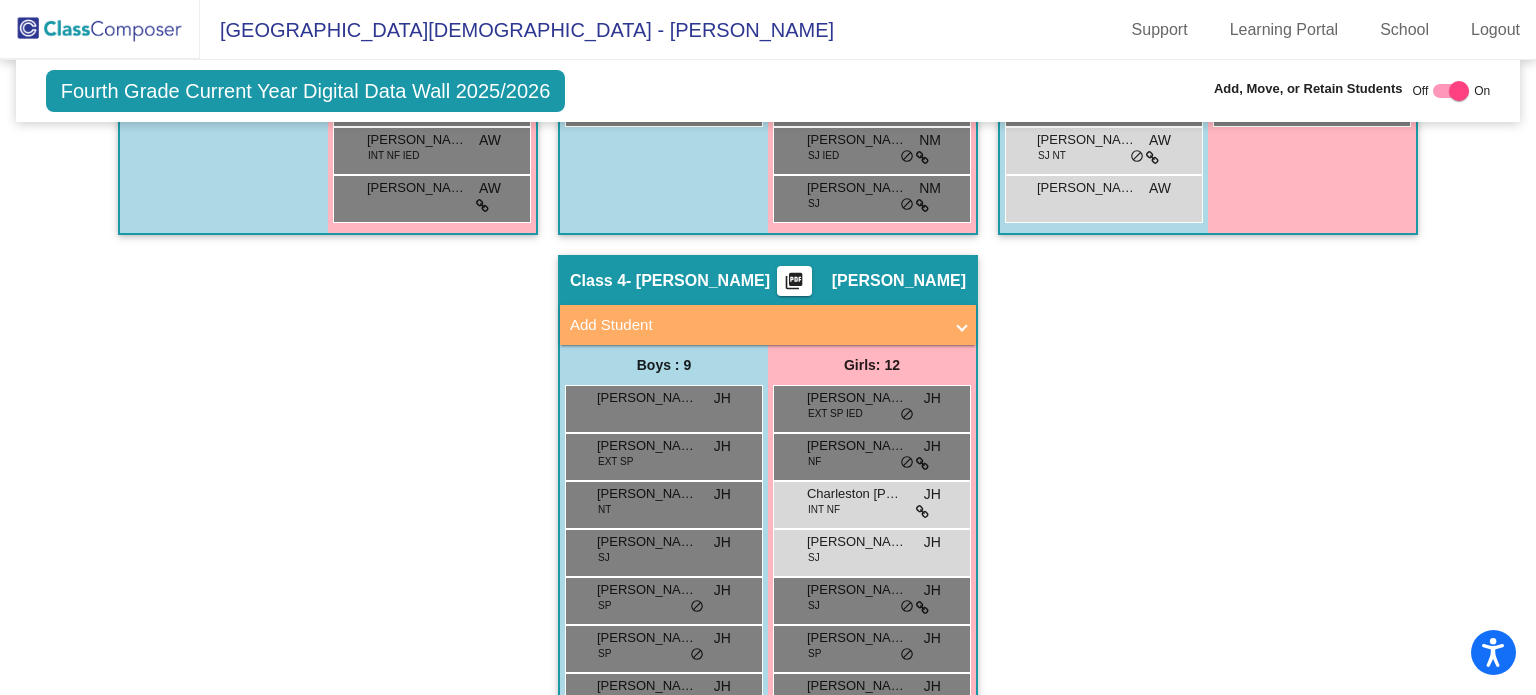 scroll, scrollTop: 1001, scrollLeft: 0, axis: vertical 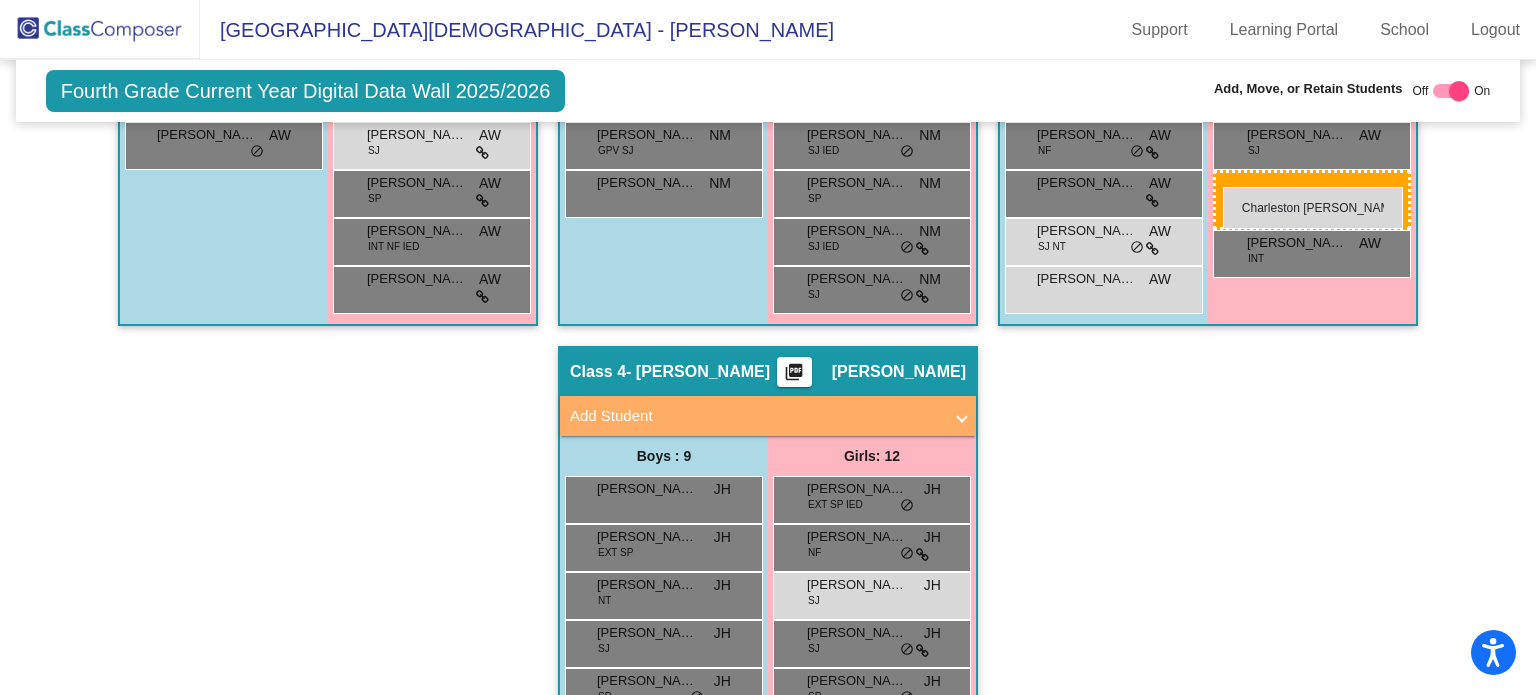 drag, startPoint x: 838, startPoint y: 493, endPoint x: 1223, endPoint y: 189, distance: 490.55173 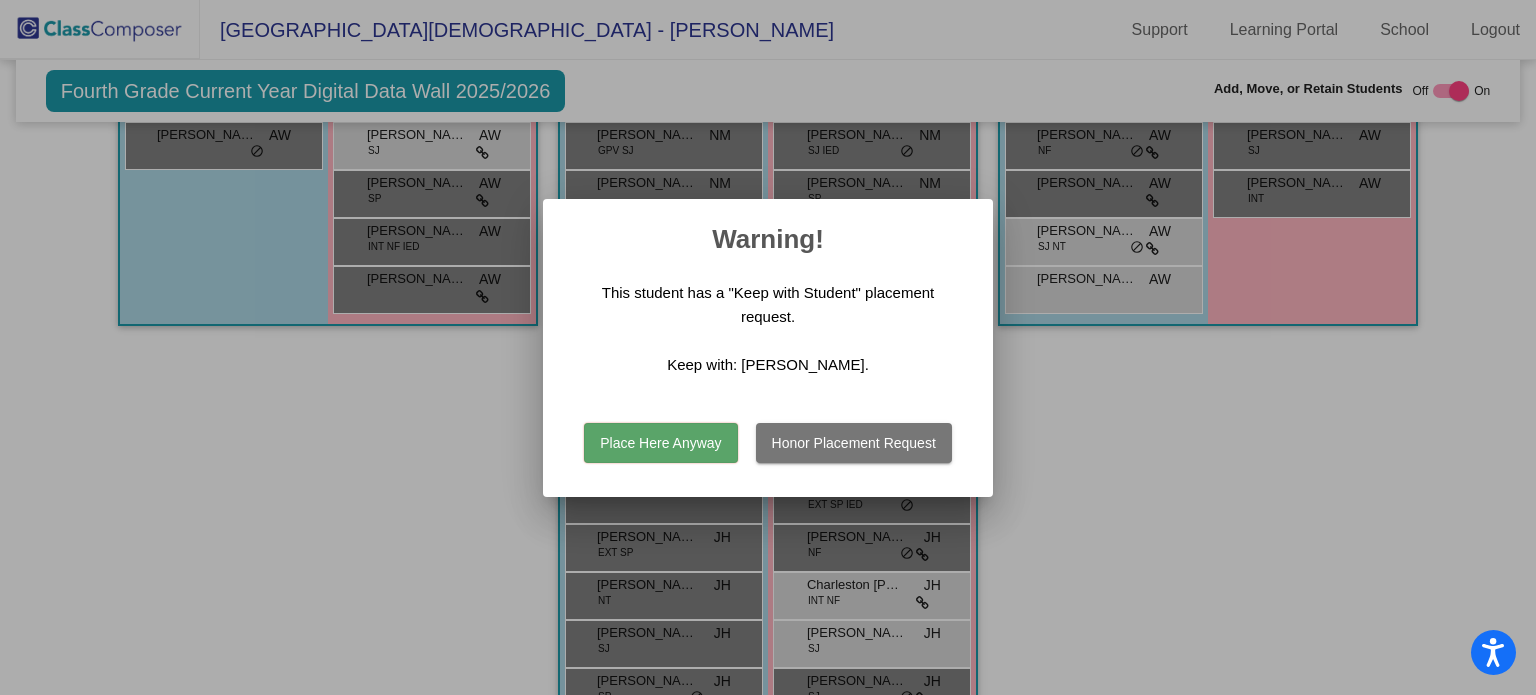 click on "Place Here Anyway" at bounding box center (660, 443) 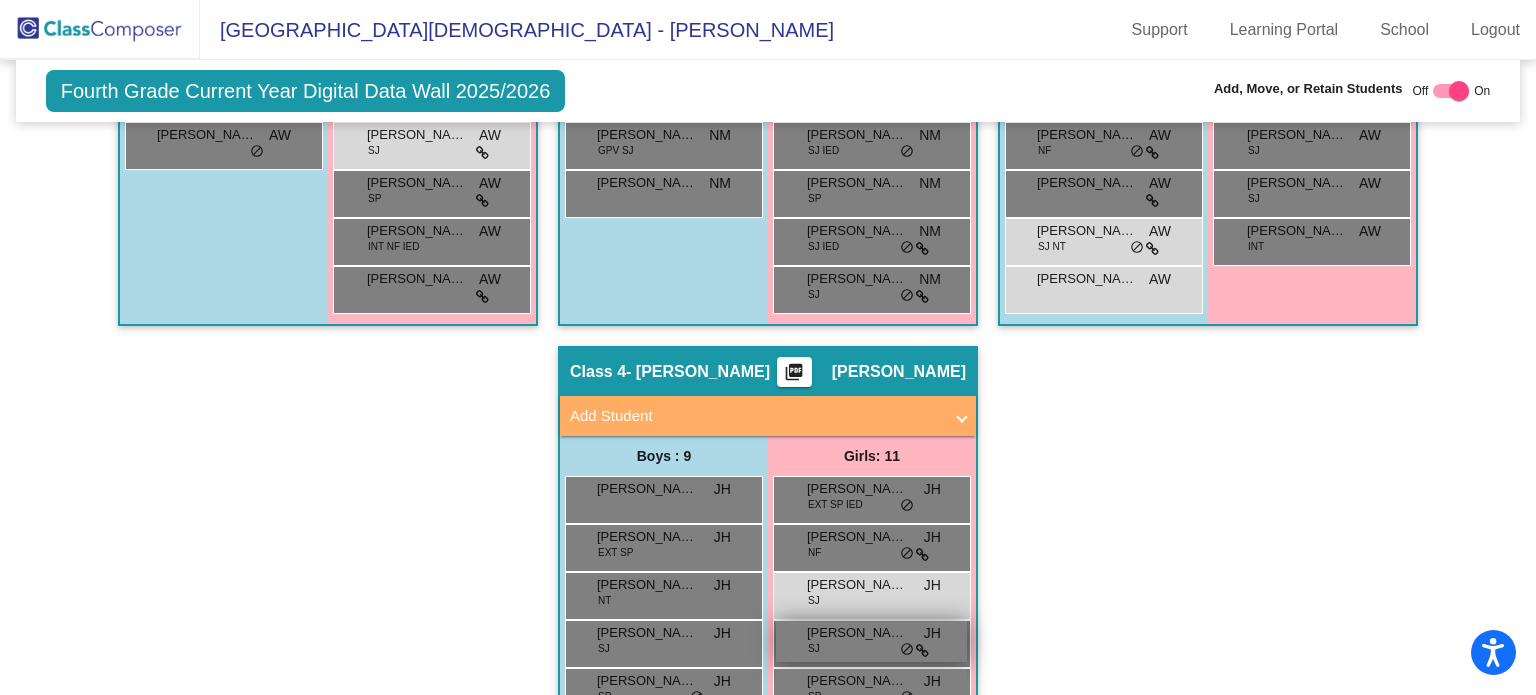 click on "Claire Muessel SJ JH lock do_not_disturb_alt" at bounding box center [871, 641] 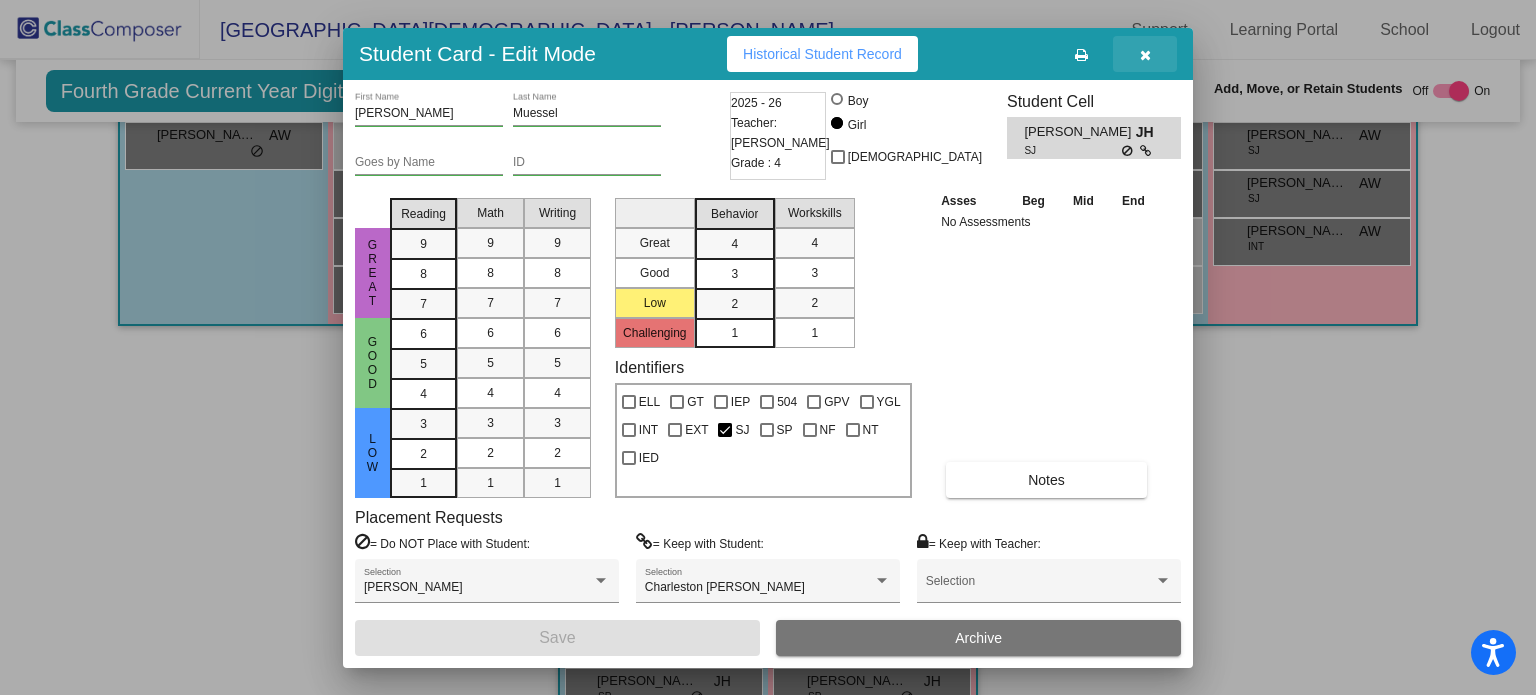 click at bounding box center [1145, 54] 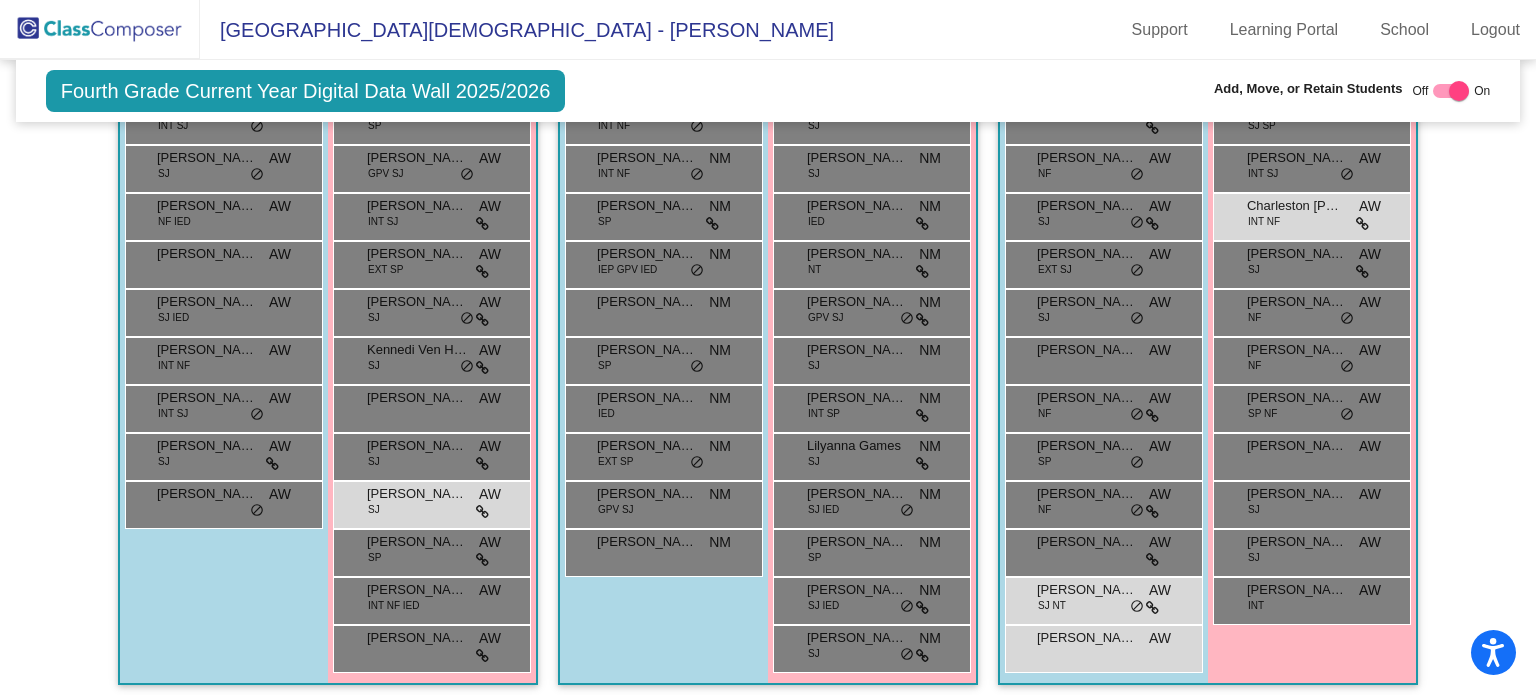 scroll, scrollTop: 544, scrollLeft: 0, axis: vertical 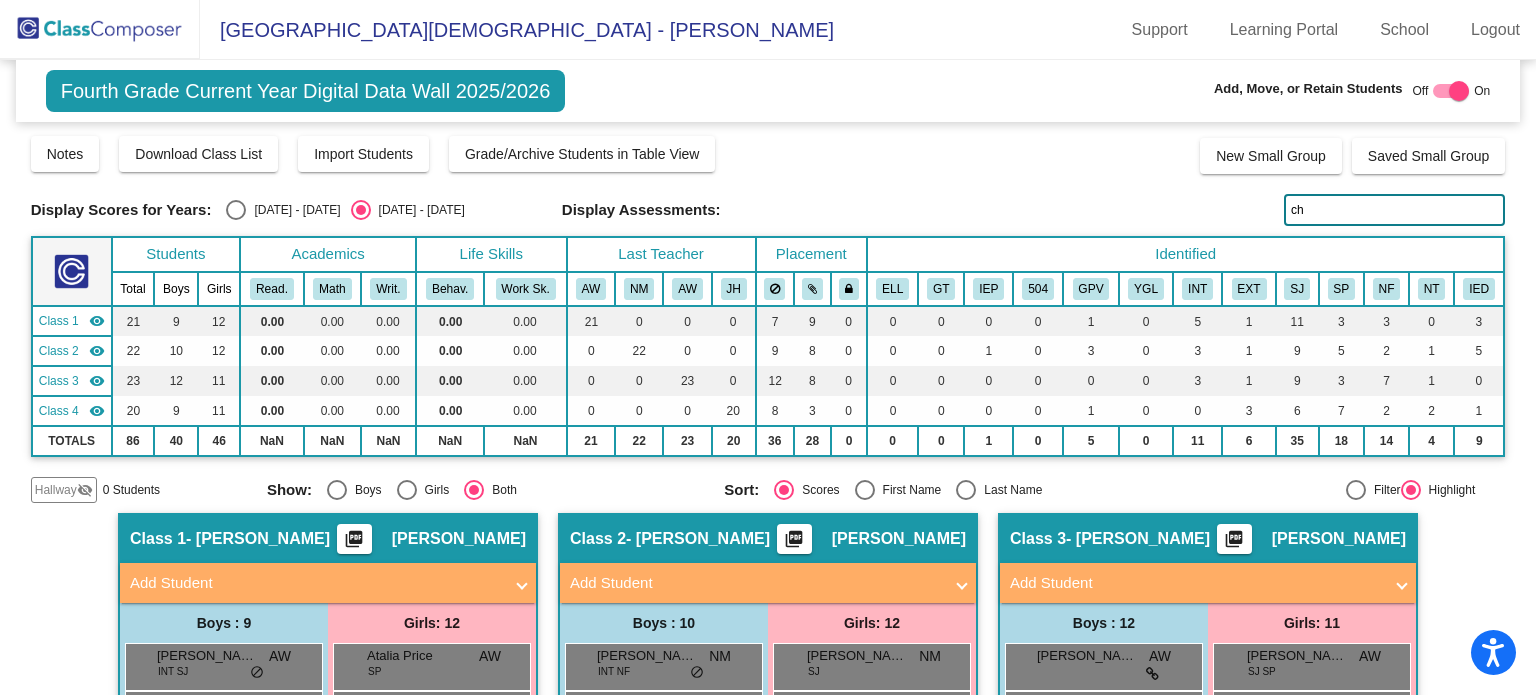 click at bounding box center (236, 210) 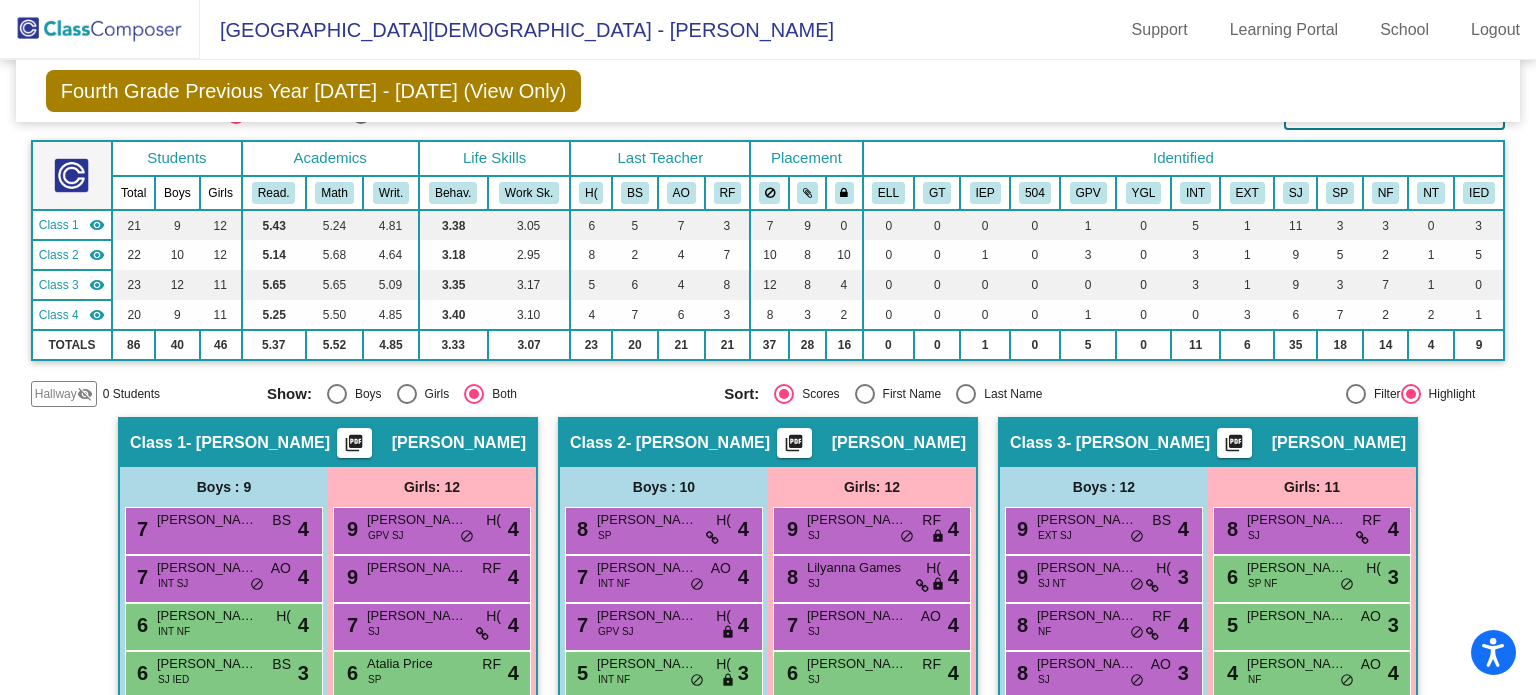 scroll, scrollTop: 0, scrollLeft: 0, axis: both 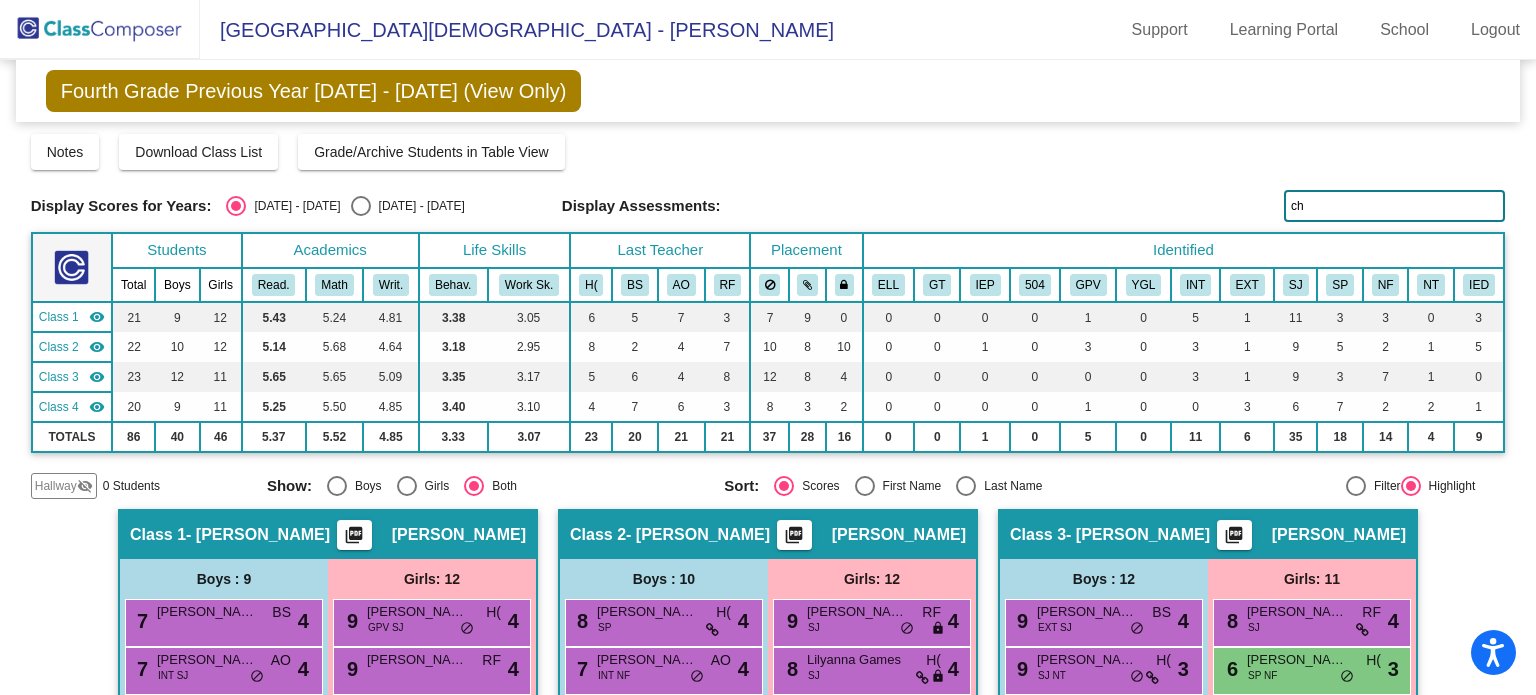 click on "2025 - 2026" at bounding box center (418, 206) 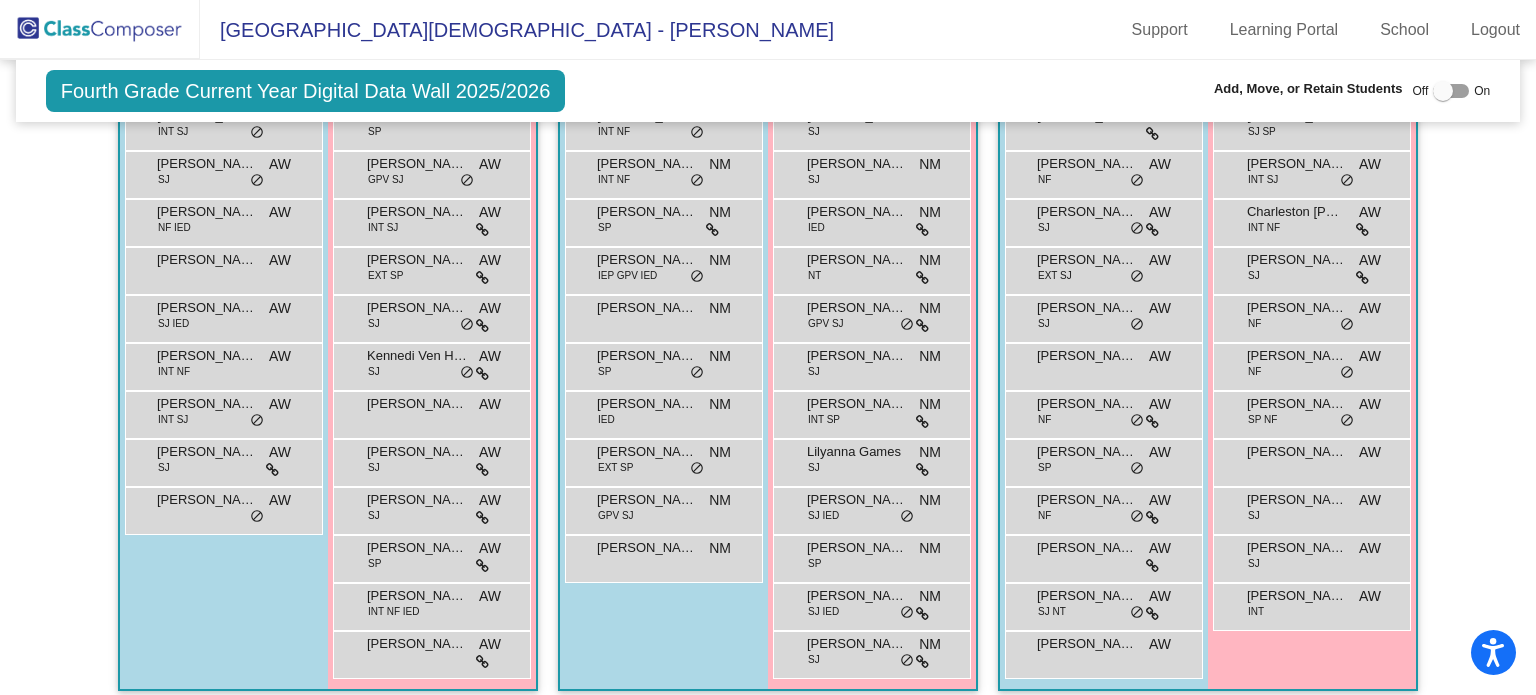 scroll, scrollTop: 503, scrollLeft: 0, axis: vertical 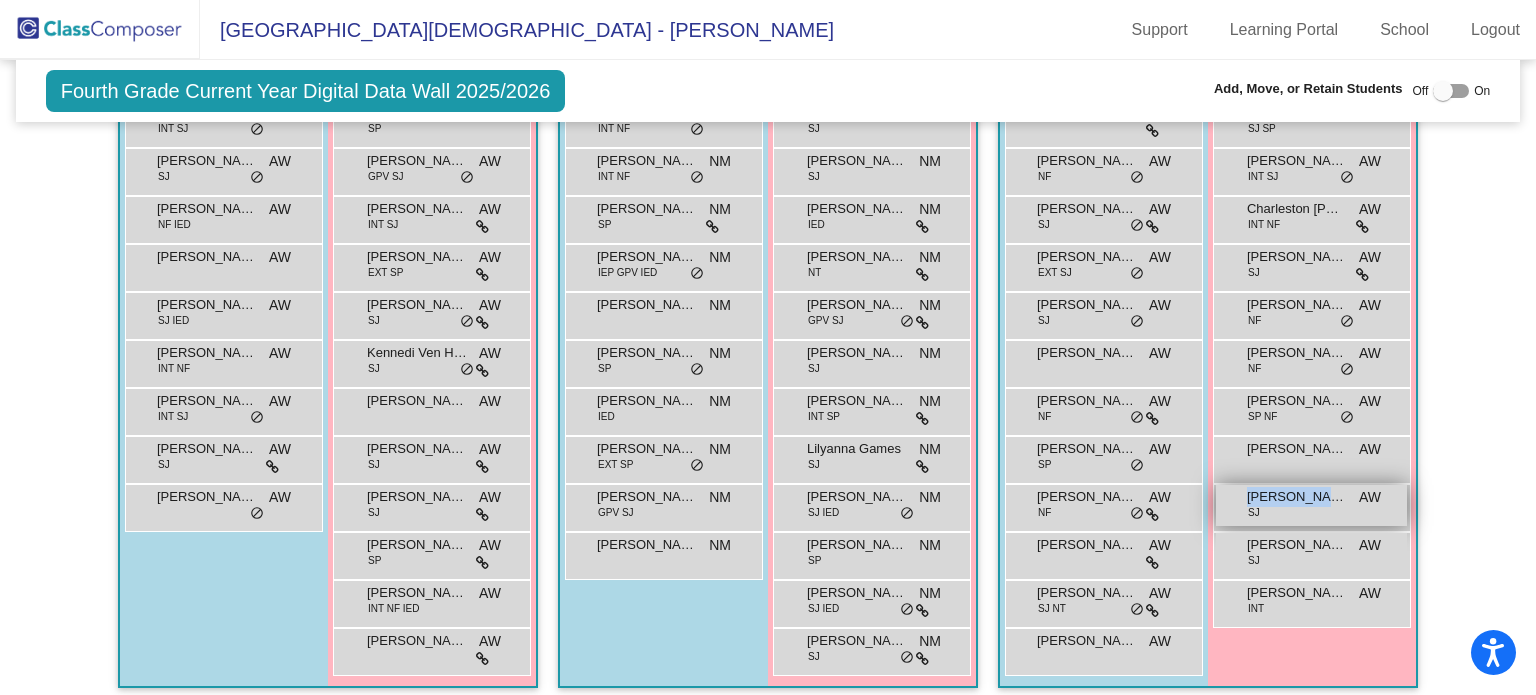 drag, startPoint x: 1302, startPoint y: 502, endPoint x: 1332, endPoint y: 501, distance: 30.016663 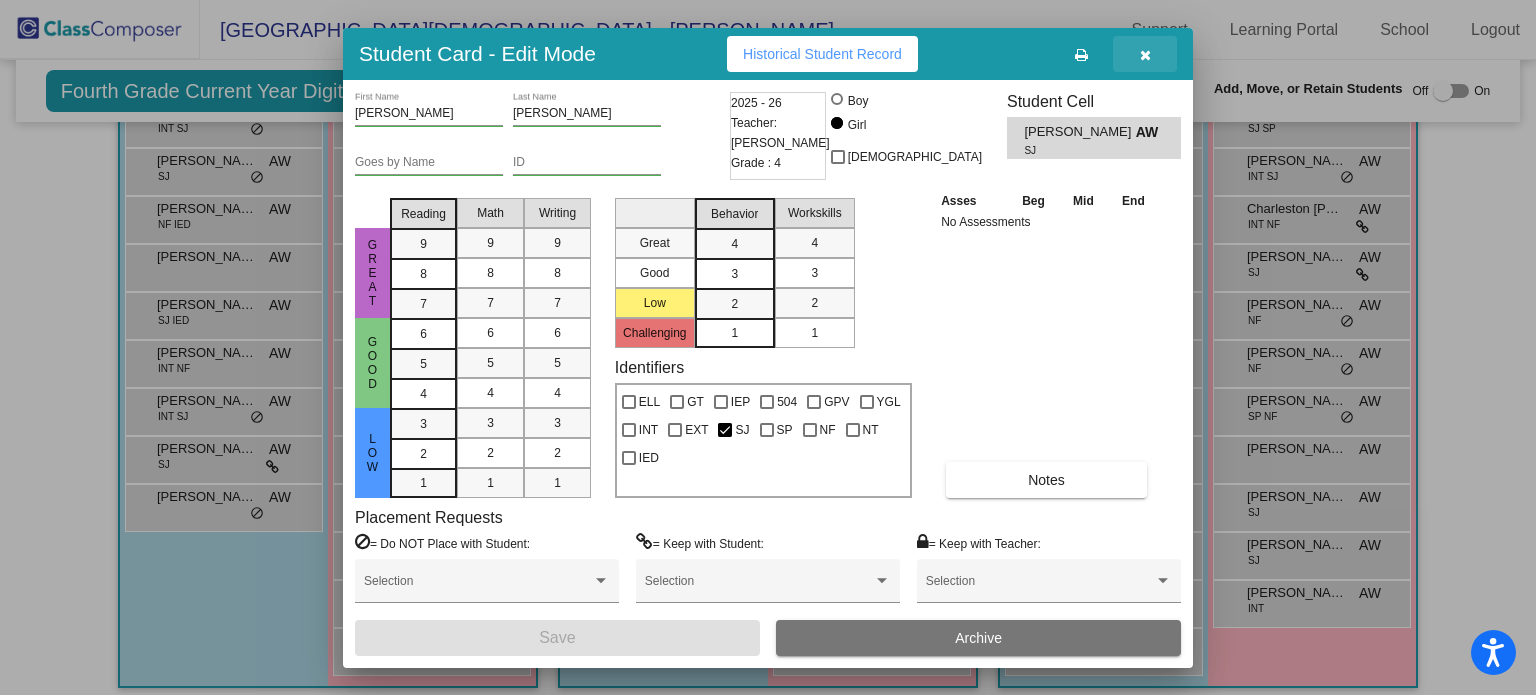 click at bounding box center [1145, 54] 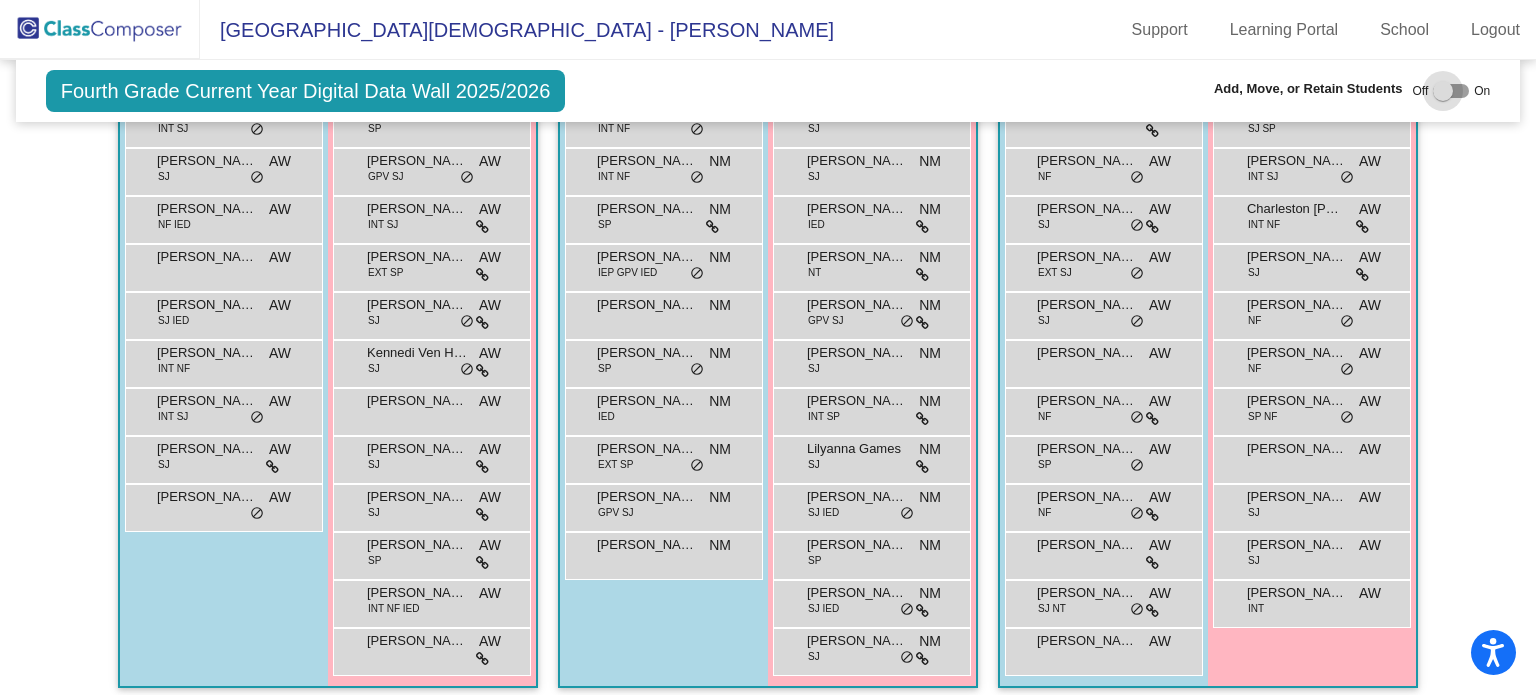 click at bounding box center [1451, 91] 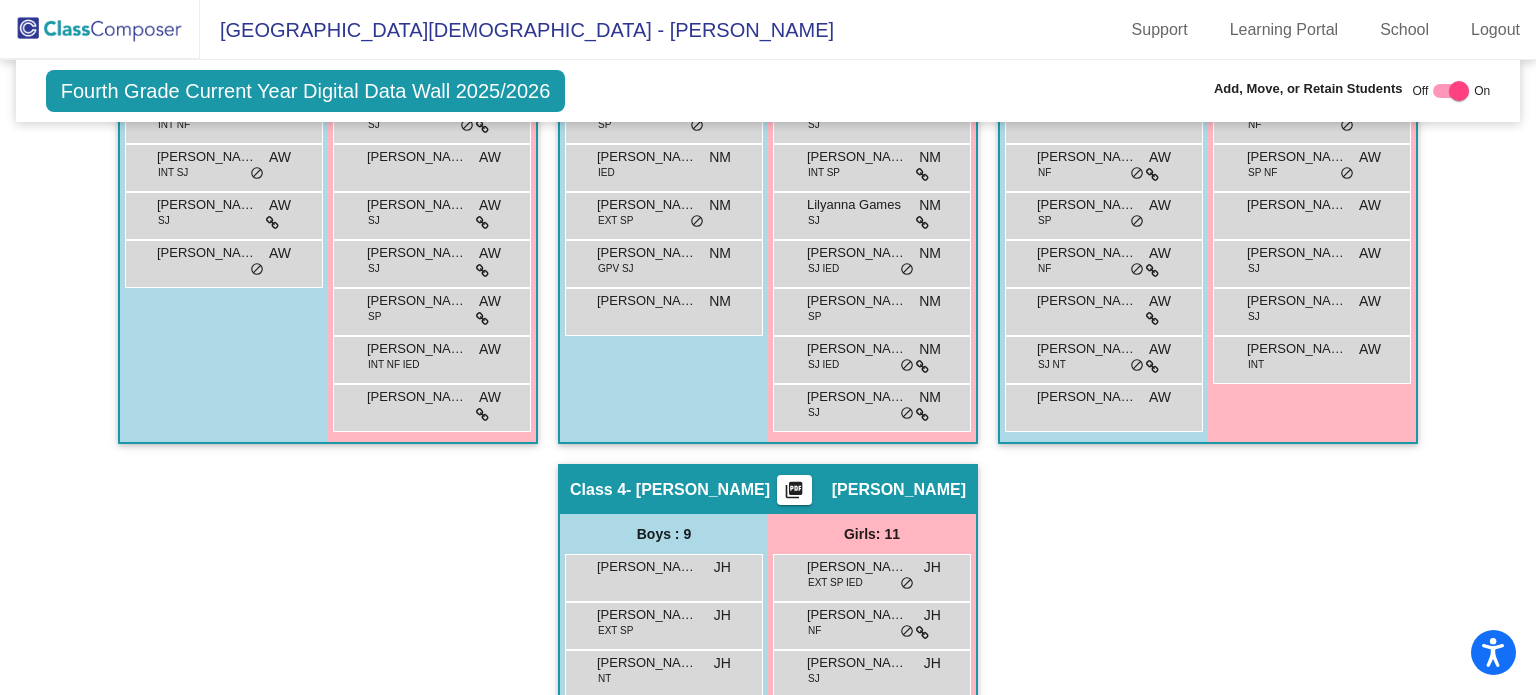 scroll, scrollTop: 760, scrollLeft: 0, axis: vertical 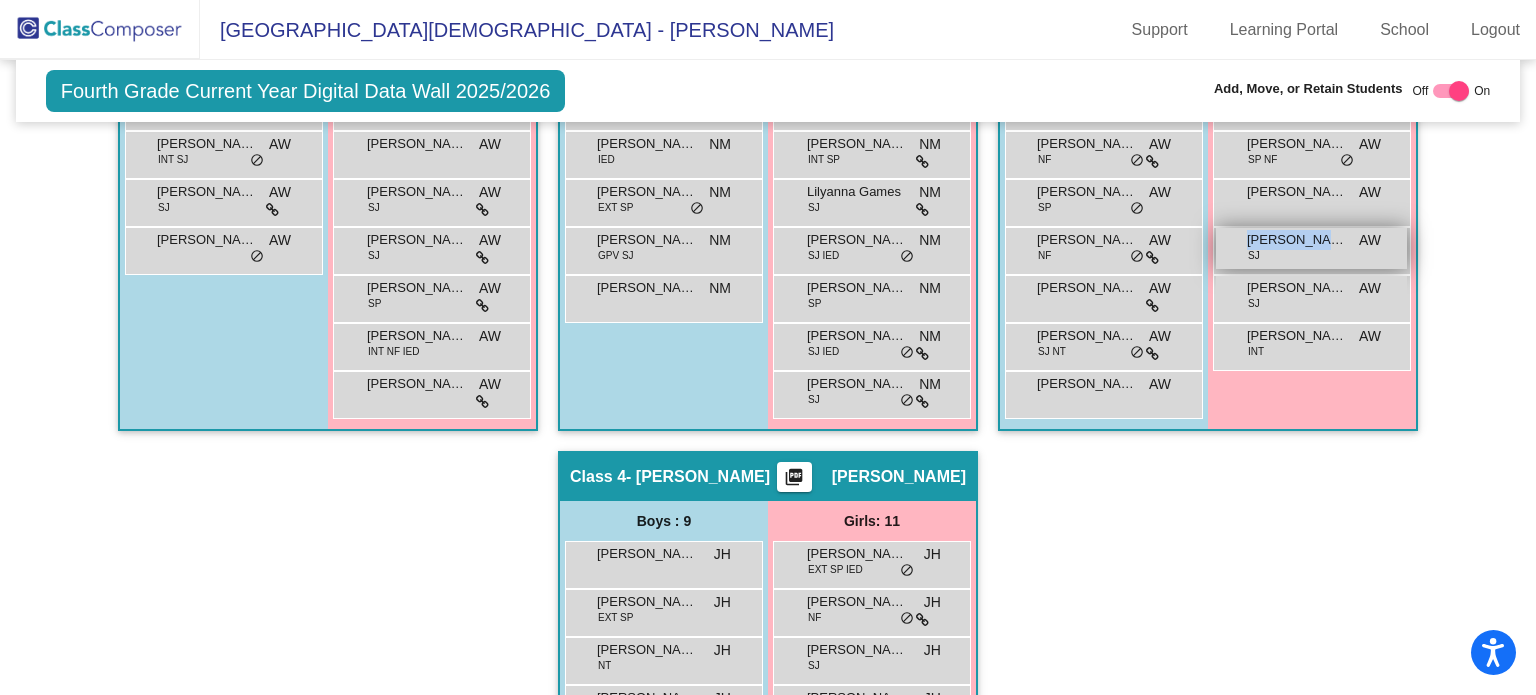 drag, startPoint x: 1301, startPoint y: 239, endPoint x: 1399, endPoint y: 241, distance: 98.02041 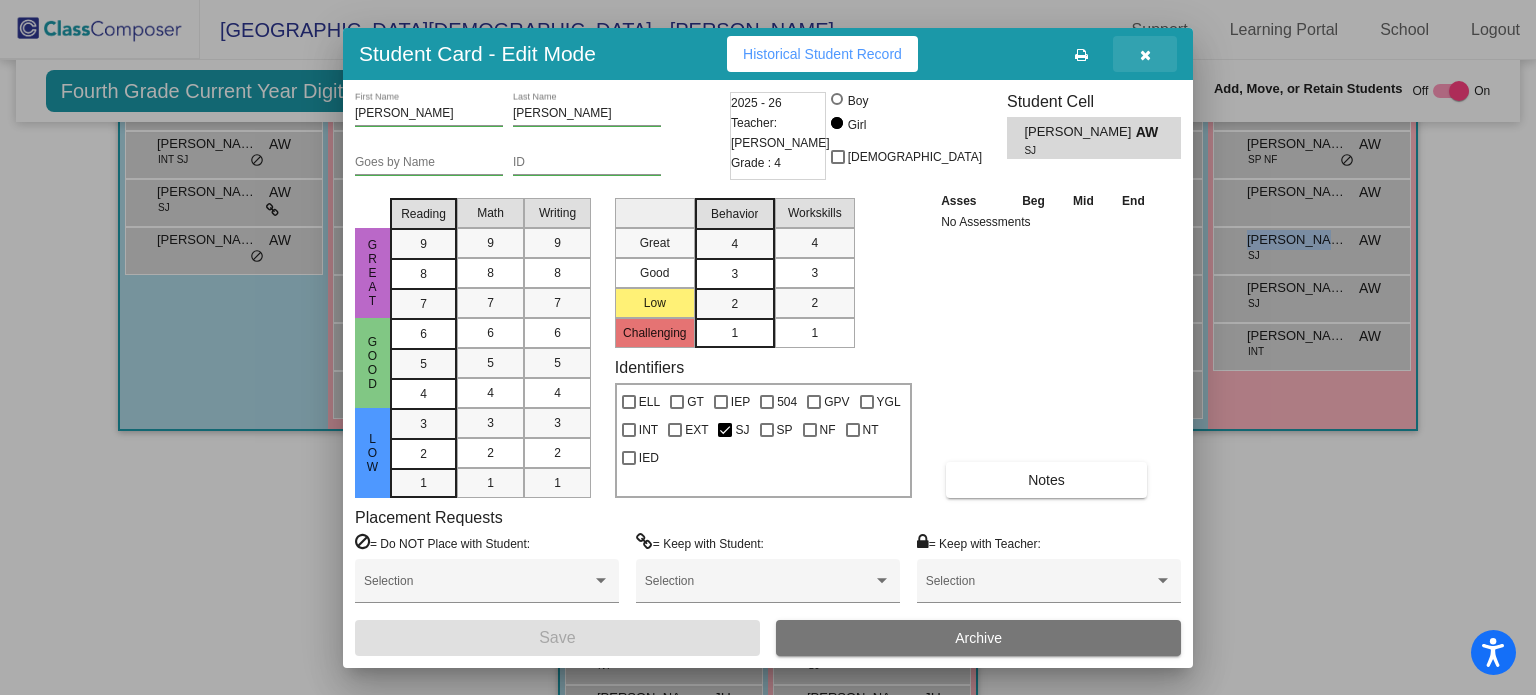 click at bounding box center (1145, 55) 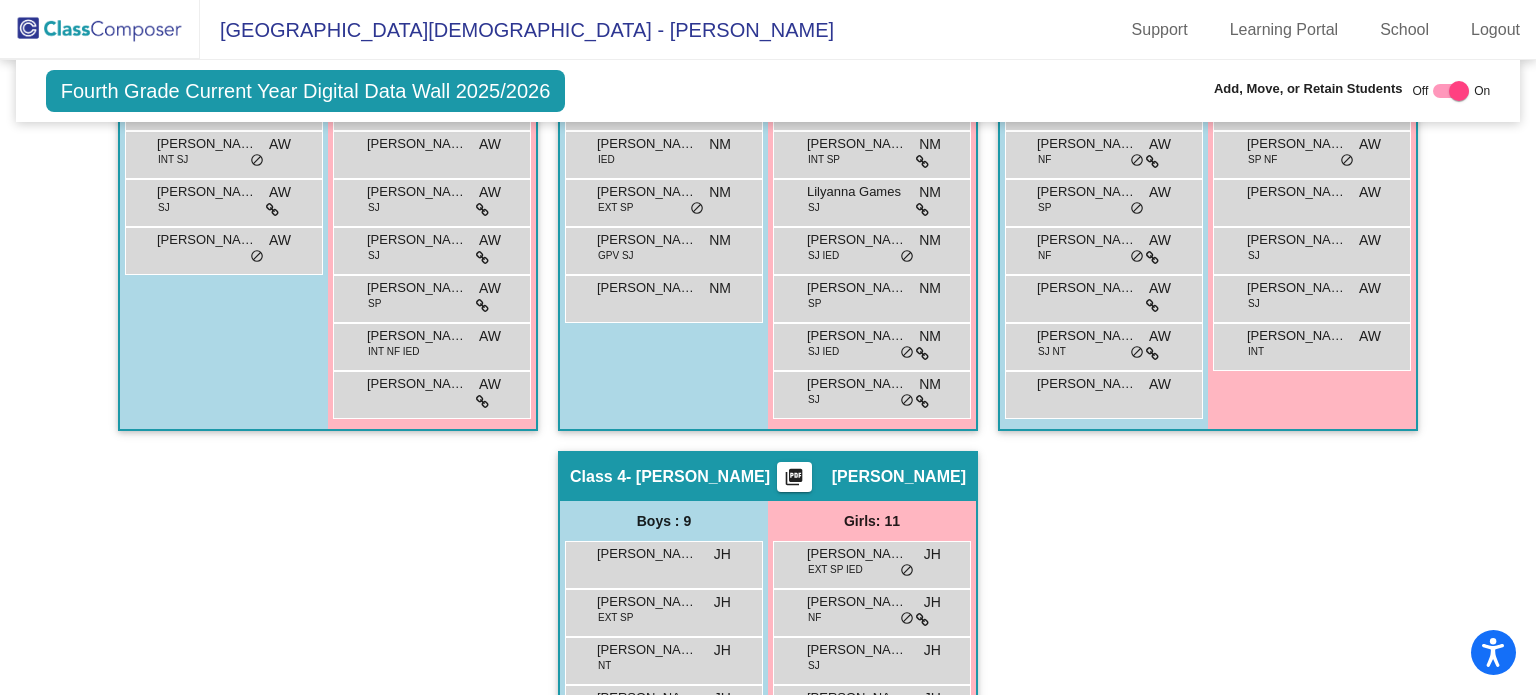 click on "Hallway   - Hallway Class  picture_as_pdf  Add Student  First Name Last Name Student Id  (Recommended)   Boy   Girl   Non Binary Add Close  Boys : 0    No Students   Girls: 0   No Students   Class 1   - Whitmire  picture_as_pdf Ava Whitmire  Add Student  First Name Last Name Student Id  (Recommended)   Boy   Girl   Non Binary Add Close  Boys : 9  Branden Ensworth INT SJ AW lock do_not_disturb_alt Campbell Forster SJ AW lock do_not_disturb_alt Daniel Ritsema NF IED AW lock do_not_disturb_alt Greyson Henderson AW lock do_not_disturb_alt Hunter Moin SJ IED AW lock do_not_disturb_alt Hunter Welander INT NF AW lock do_not_disturb_alt Isaiah Moeller INT SJ AW lock do_not_disturb_alt Noah Casseday SJ AW lock do_not_disturb_alt Reid Erker AW lock do_not_disturb_alt Girls: 12 Atalia Price SP AW lock do_not_disturb_alt Caroline Gerk GPV SJ AW lock do_not_disturb_alt Emi Kelley INT SJ AW lock do_not_disturb_alt Emmy Tatum EXT SP AW lock do_not_disturb_alt Faith Ruvolo SJ AW lock do_not_disturb_alt SJ AW lock AW SJ" 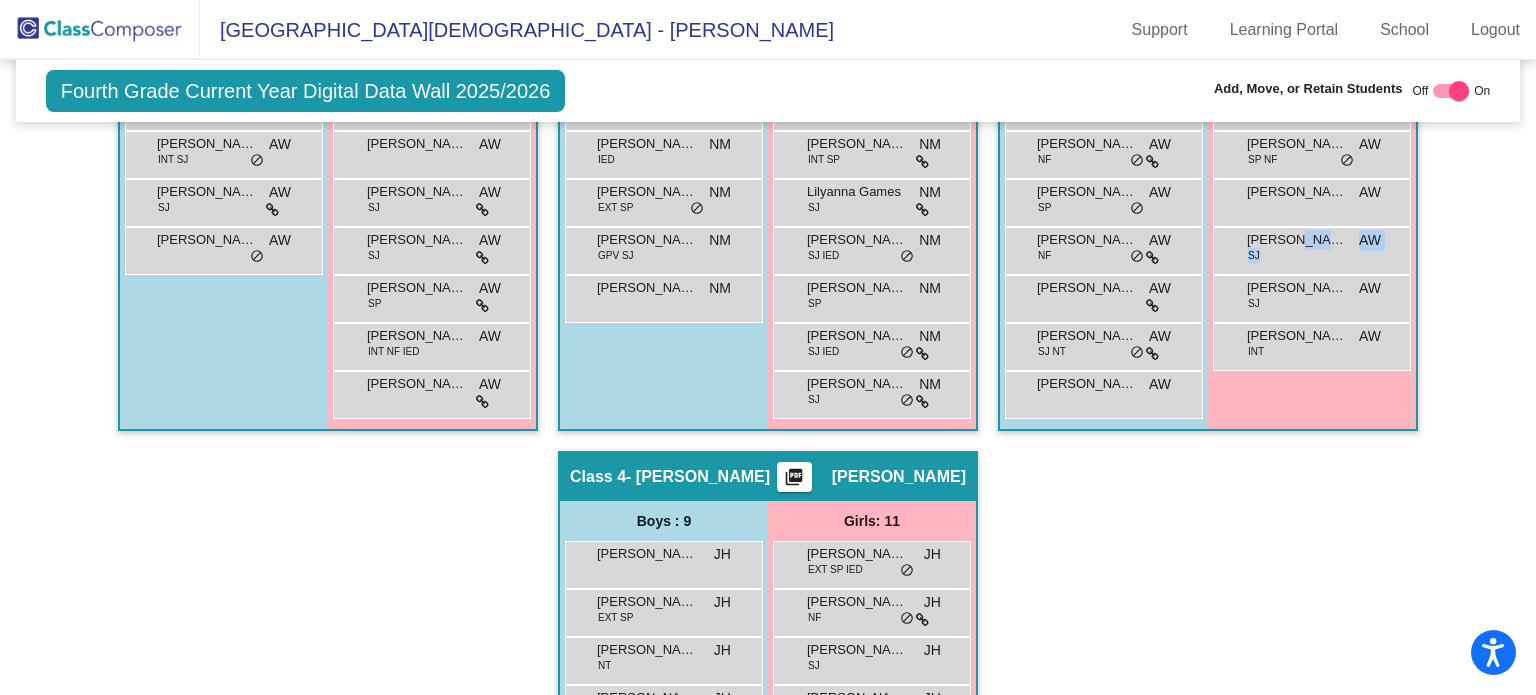 drag, startPoint x: 1272, startPoint y: 242, endPoint x: 1505, endPoint y: 278, distance: 235.76471 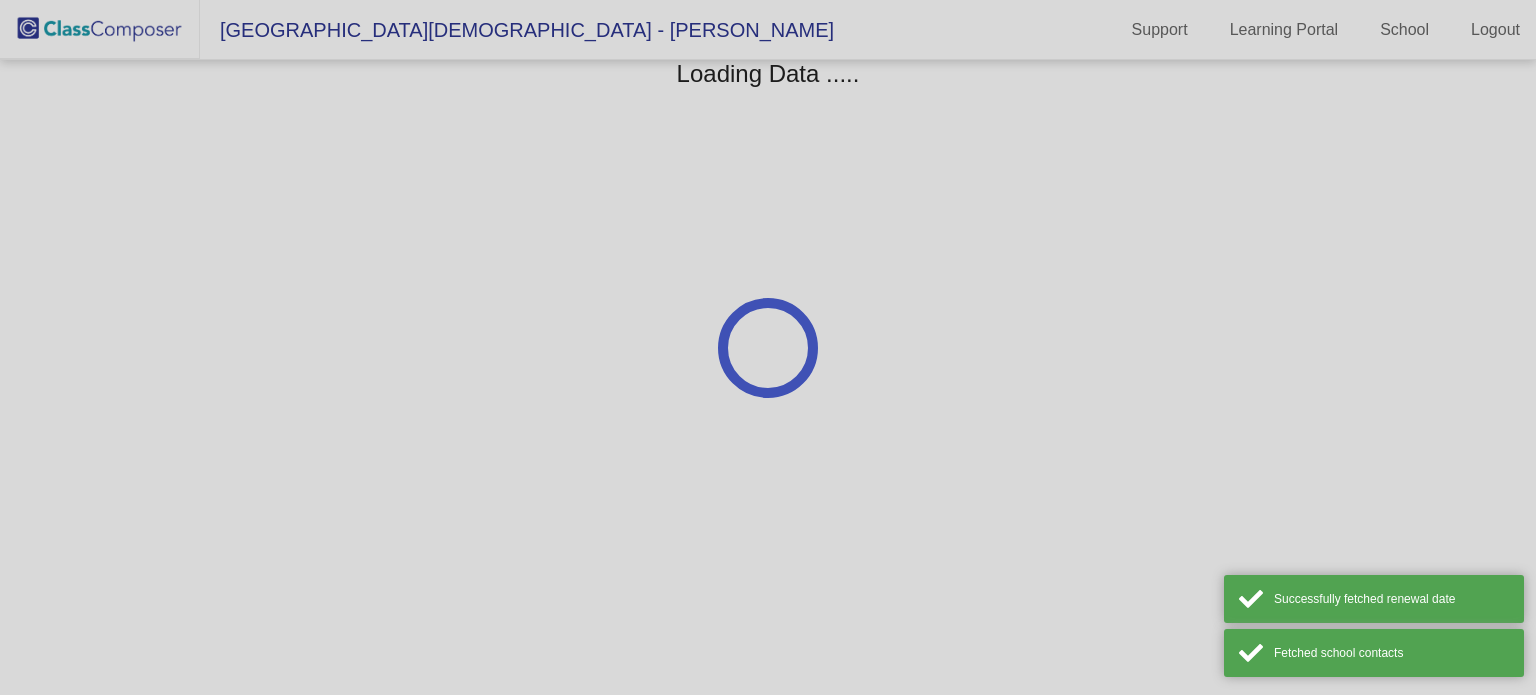 scroll, scrollTop: 0, scrollLeft: 0, axis: both 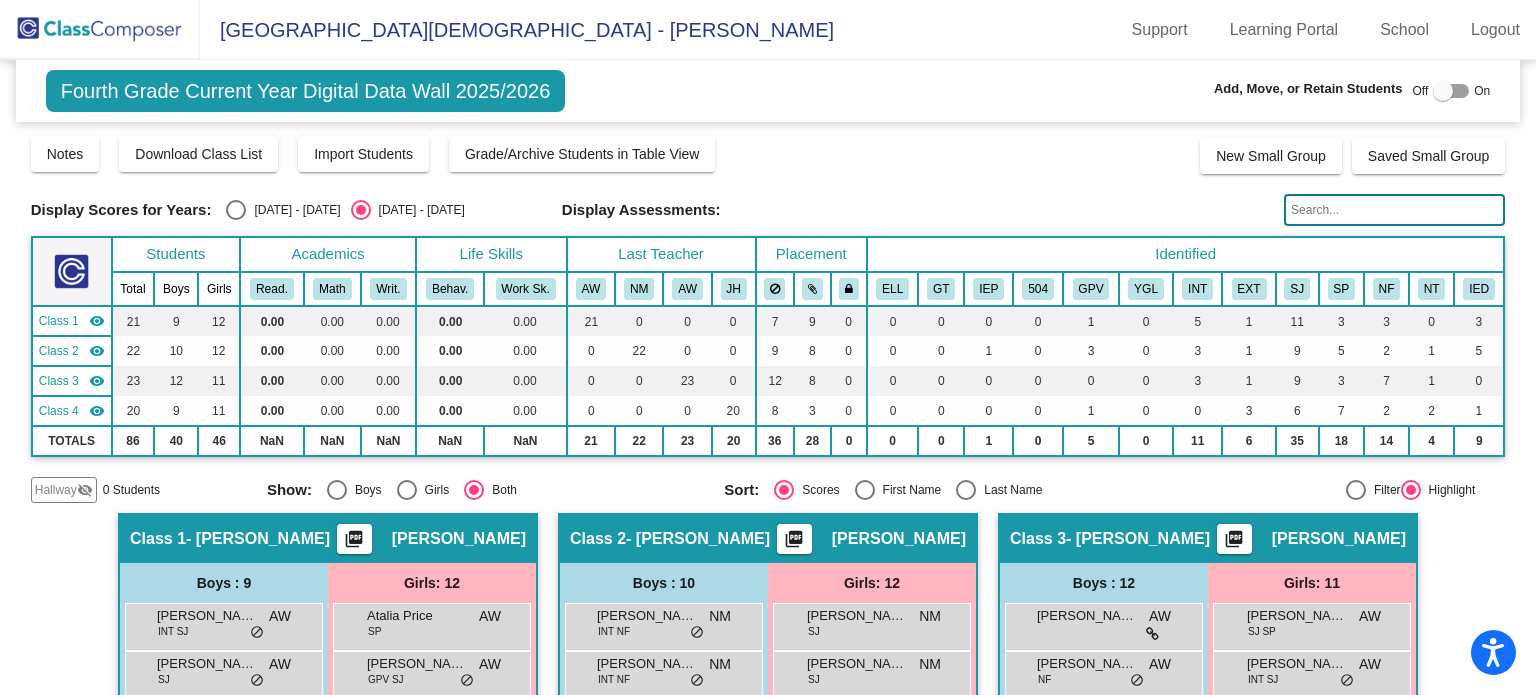 click at bounding box center (1451, 91) 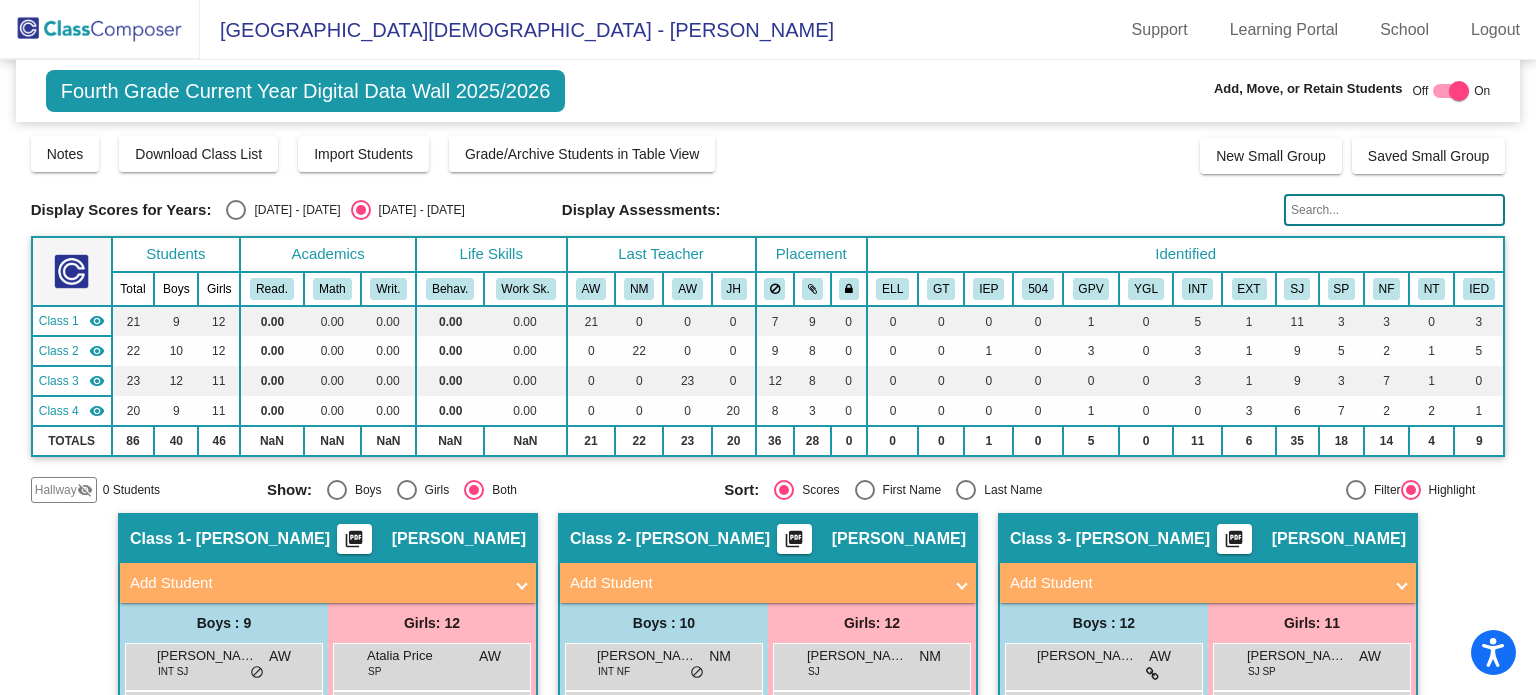 drag, startPoint x: 1524, startPoint y: 86, endPoint x: 1535, endPoint y: 147, distance: 61.983868 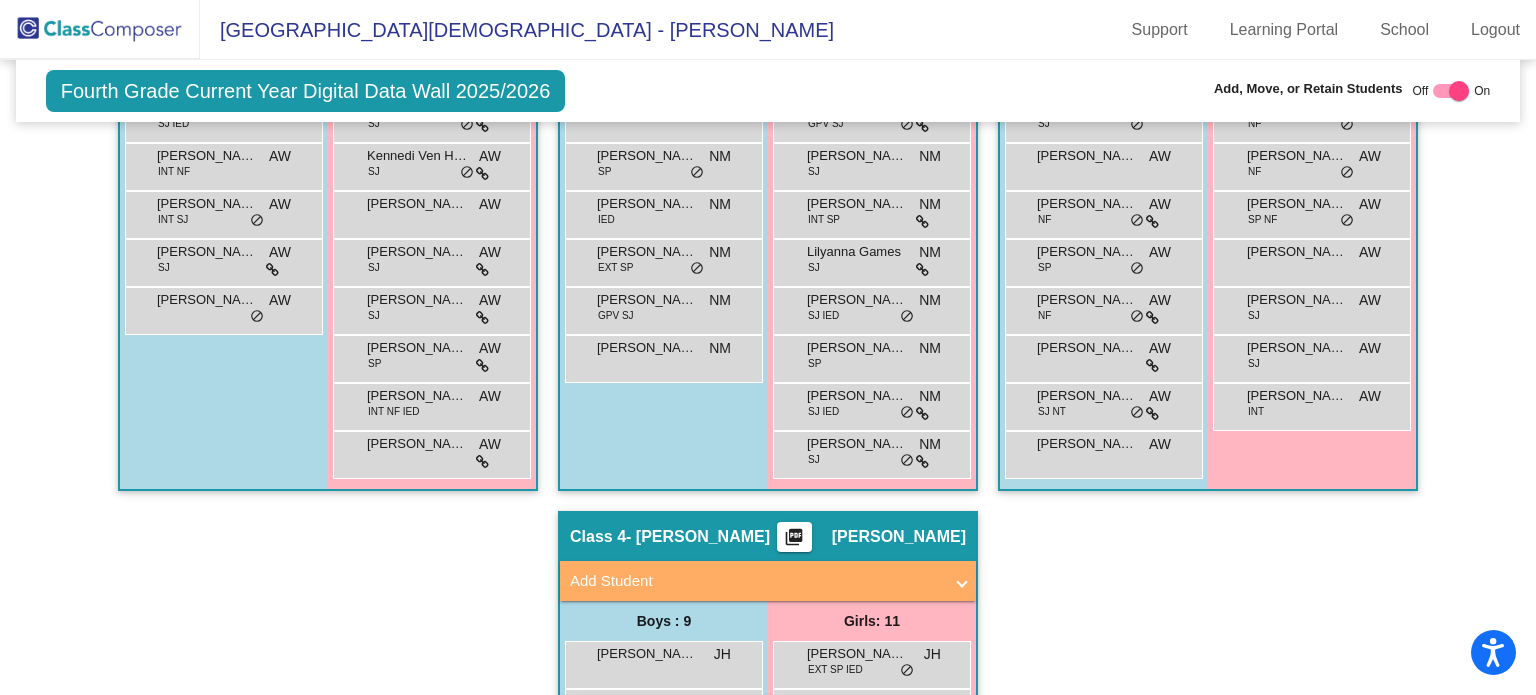 scroll, scrollTop: 742, scrollLeft: 0, axis: vertical 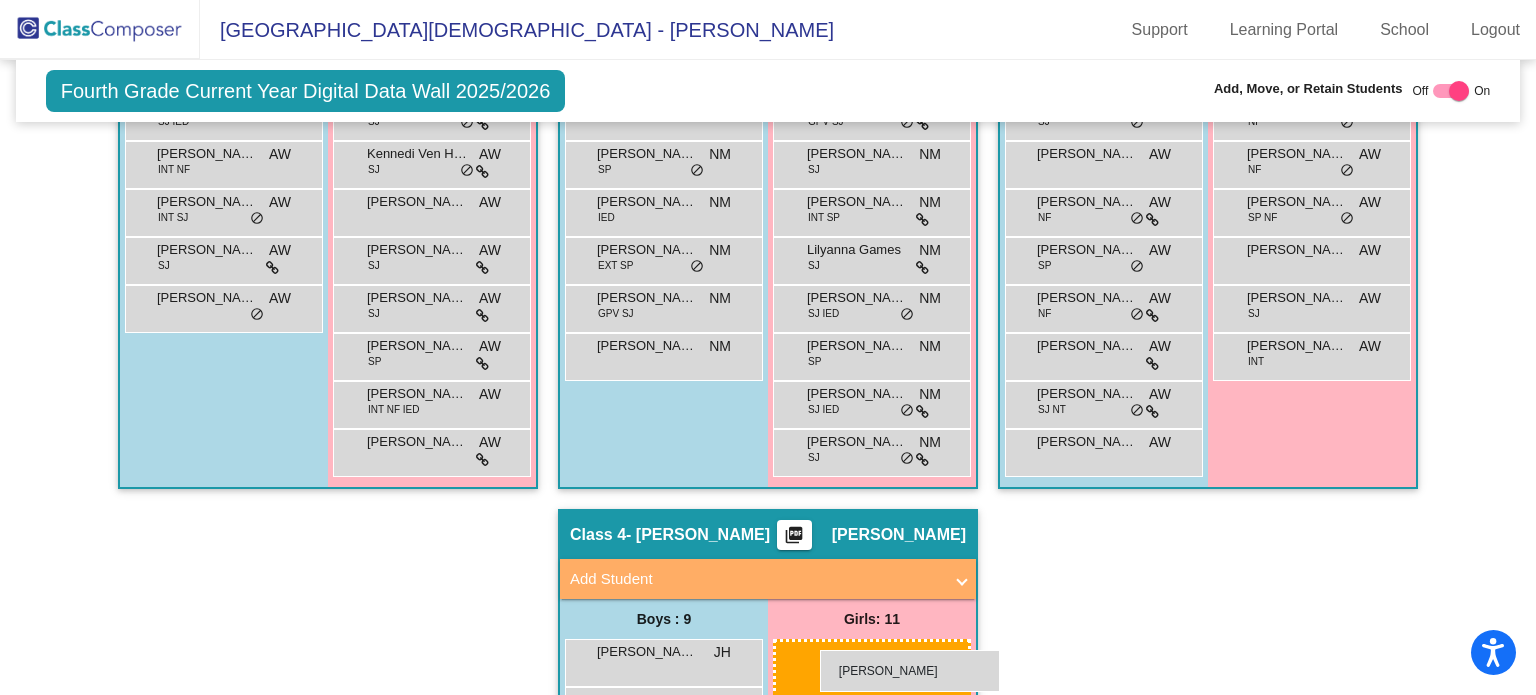 drag, startPoint x: 1306, startPoint y: 305, endPoint x: 820, endPoint y: 650, distance: 596.0042 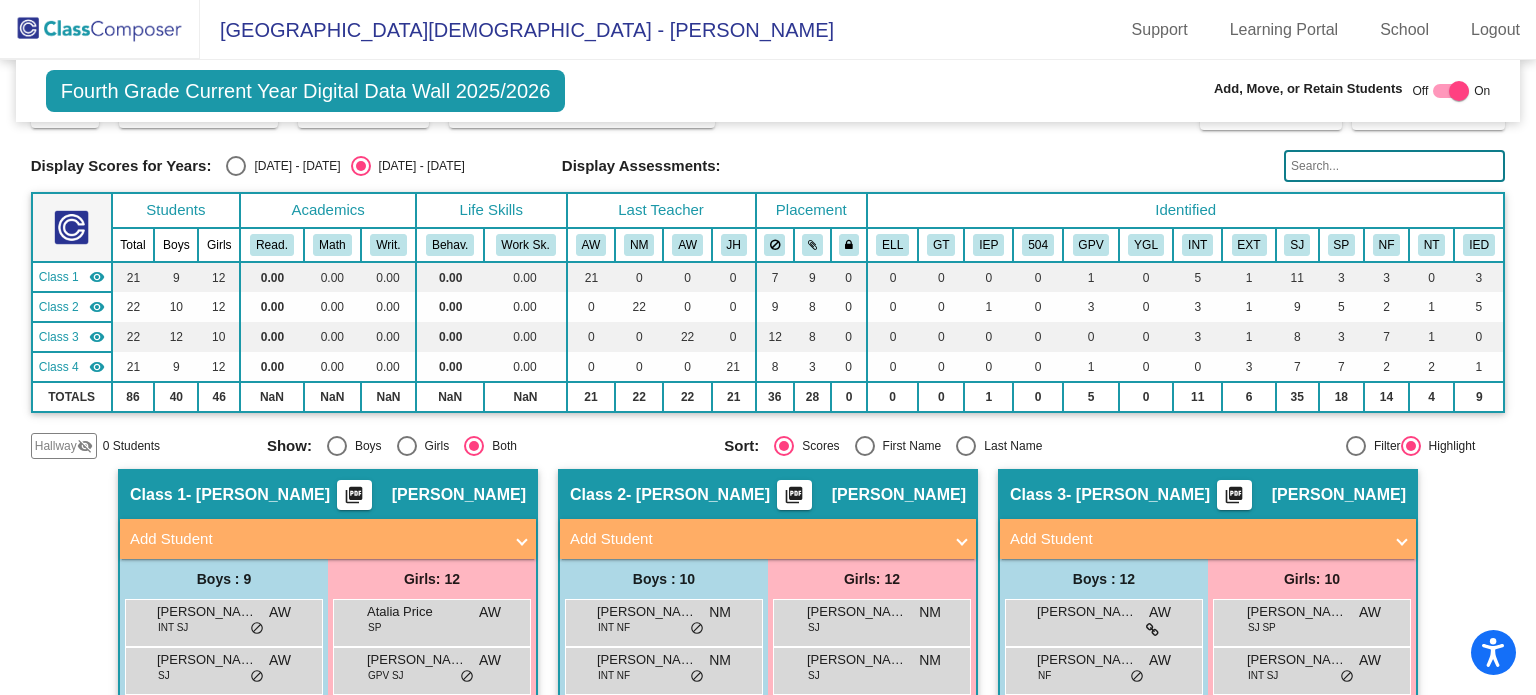 scroll, scrollTop: 38, scrollLeft: 0, axis: vertical 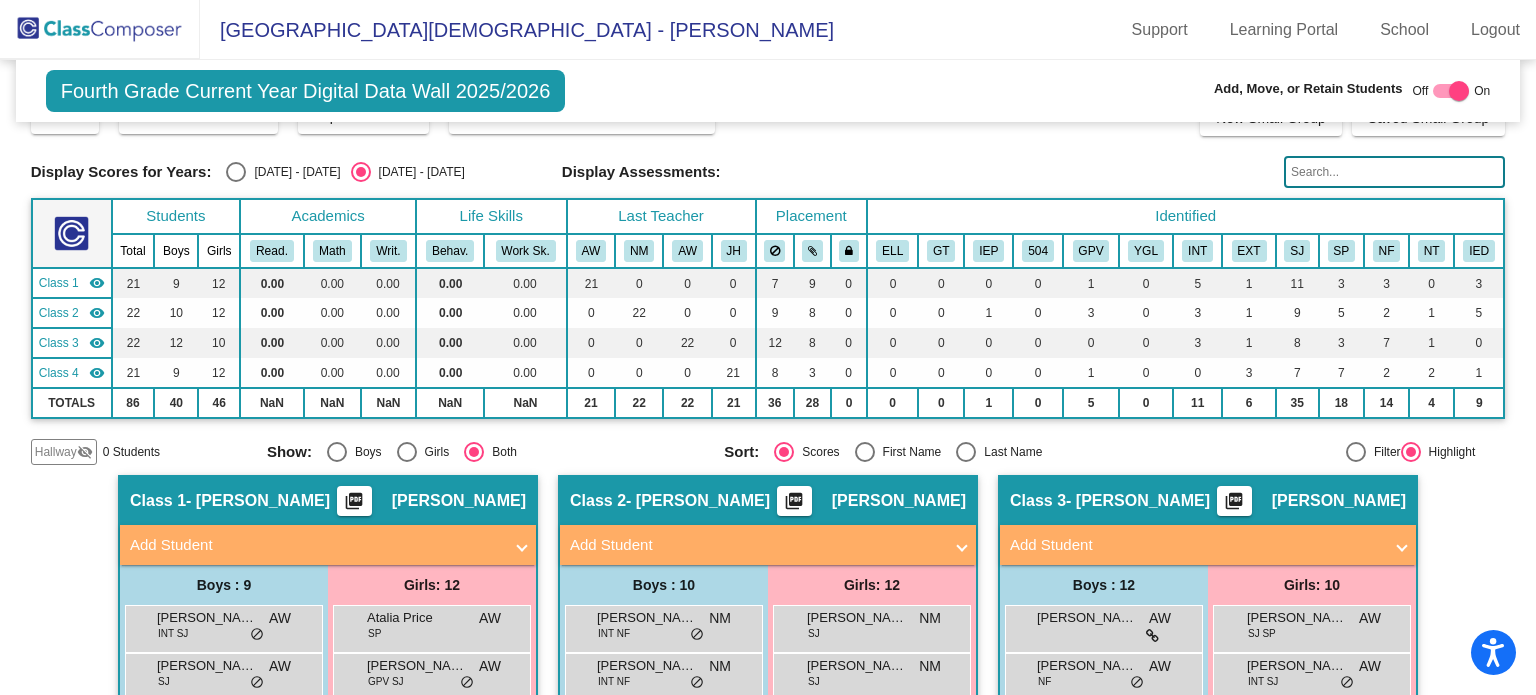 click 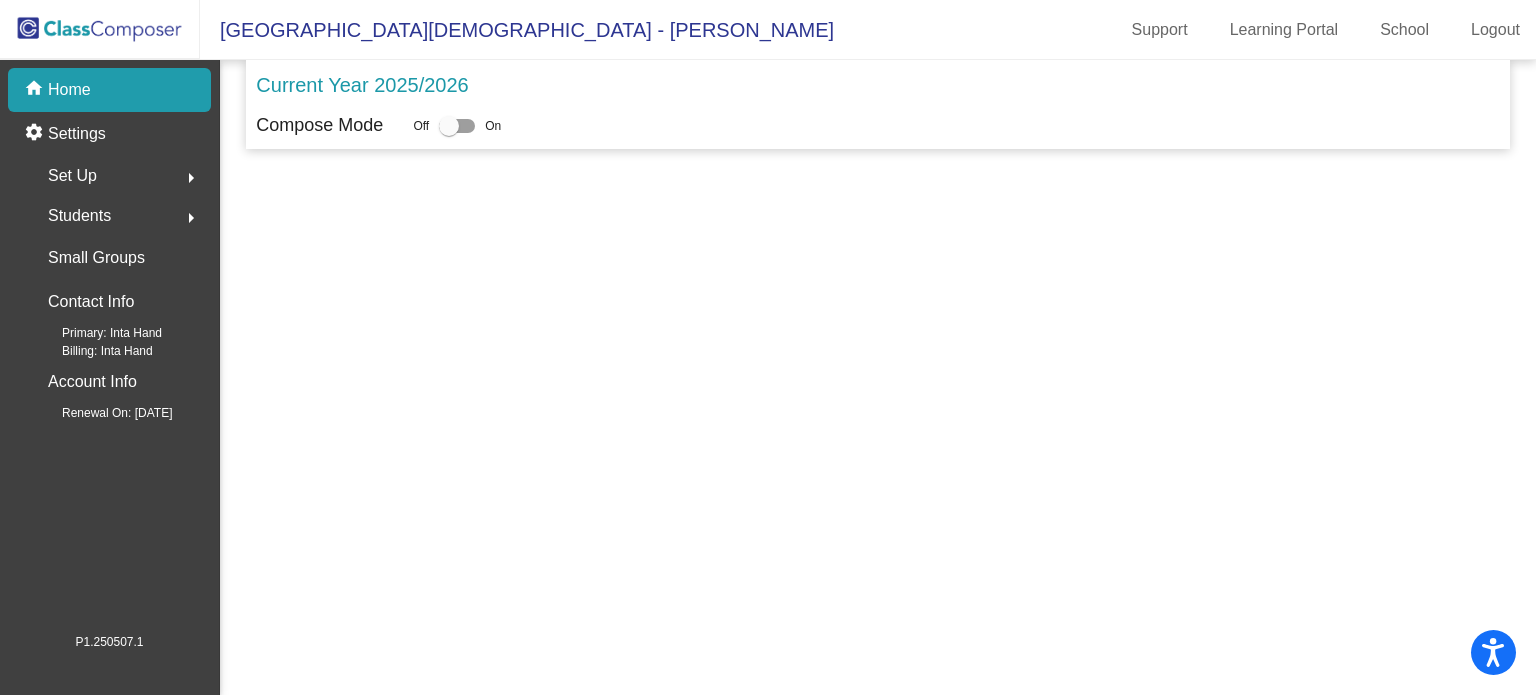 scroll, scrollTop: 0, scrollLeft: 0, axis: both 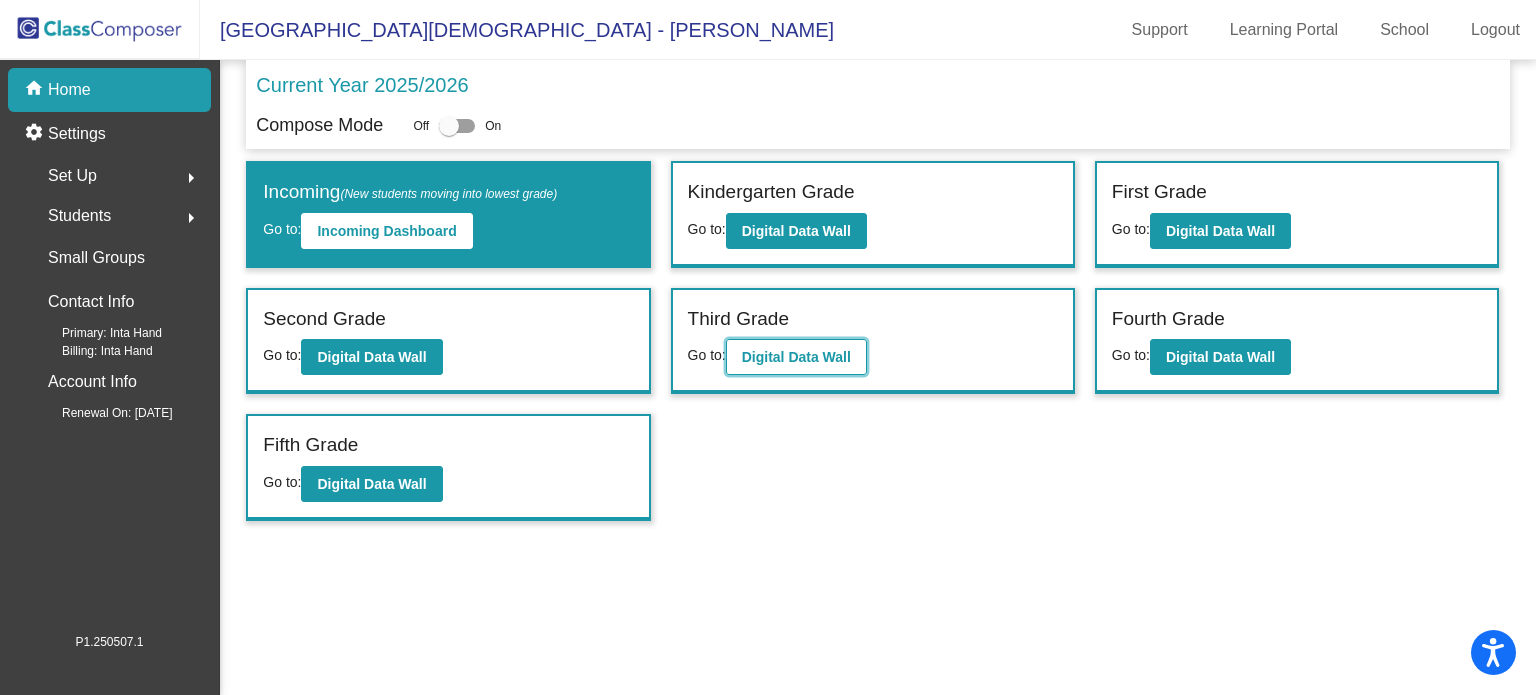 click on "Digital Data Wall" 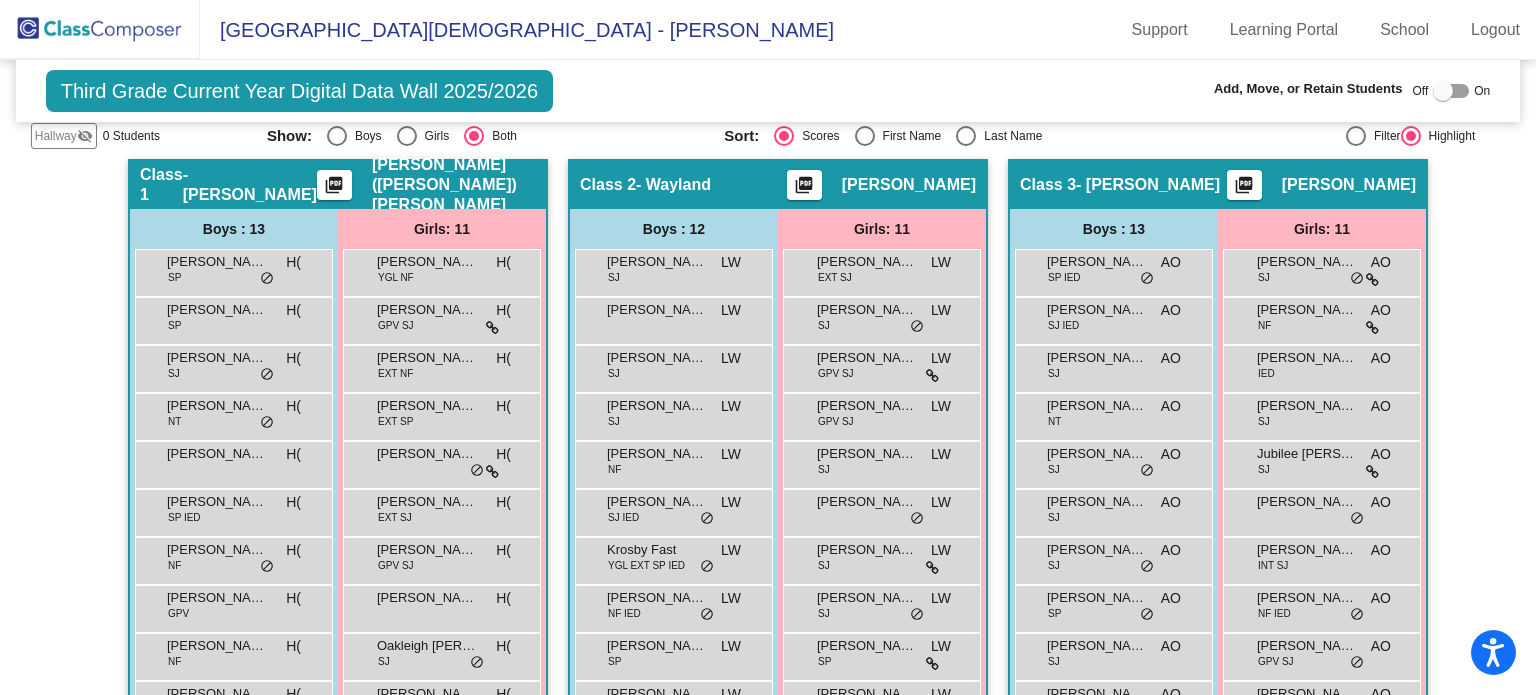 scroll, scrollTop: 329, scrollLeft: 0, axis: vertical 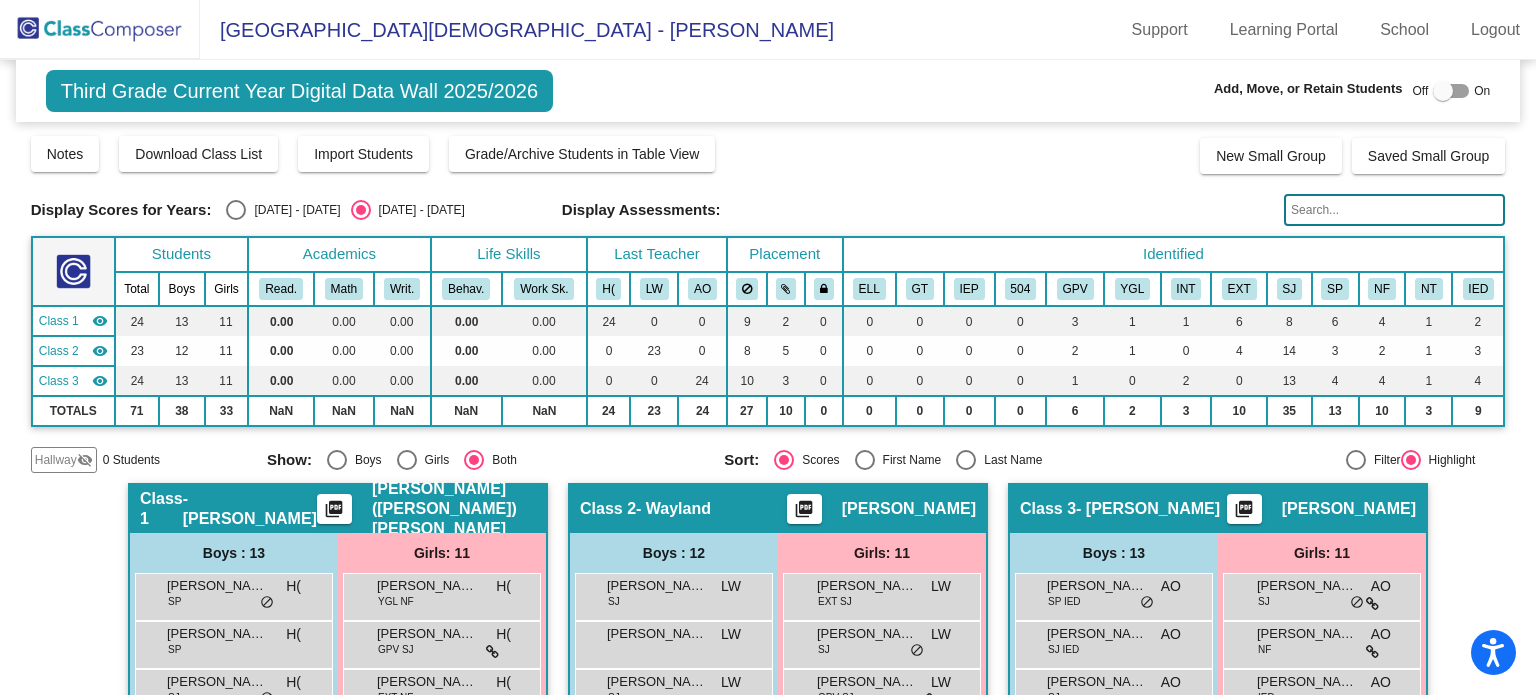 click 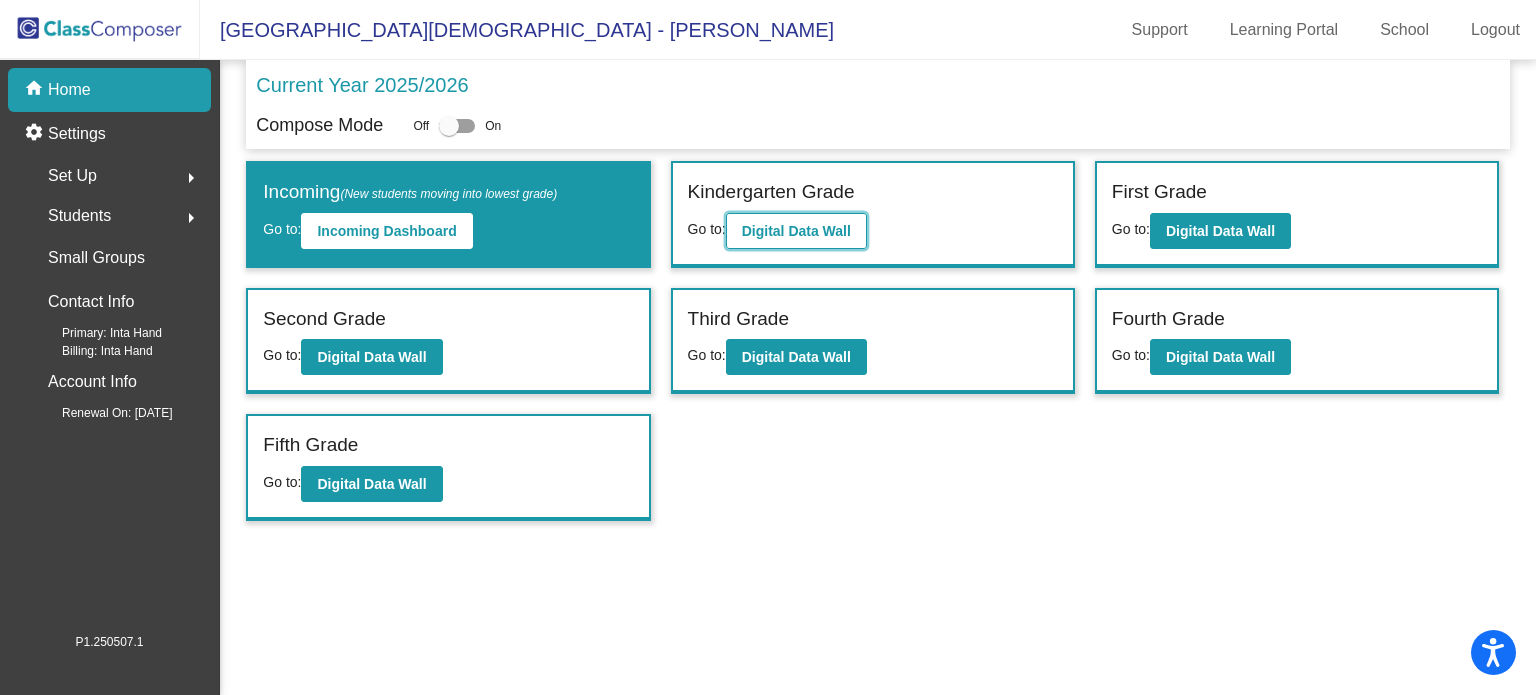 click on "Digital Data Wall" 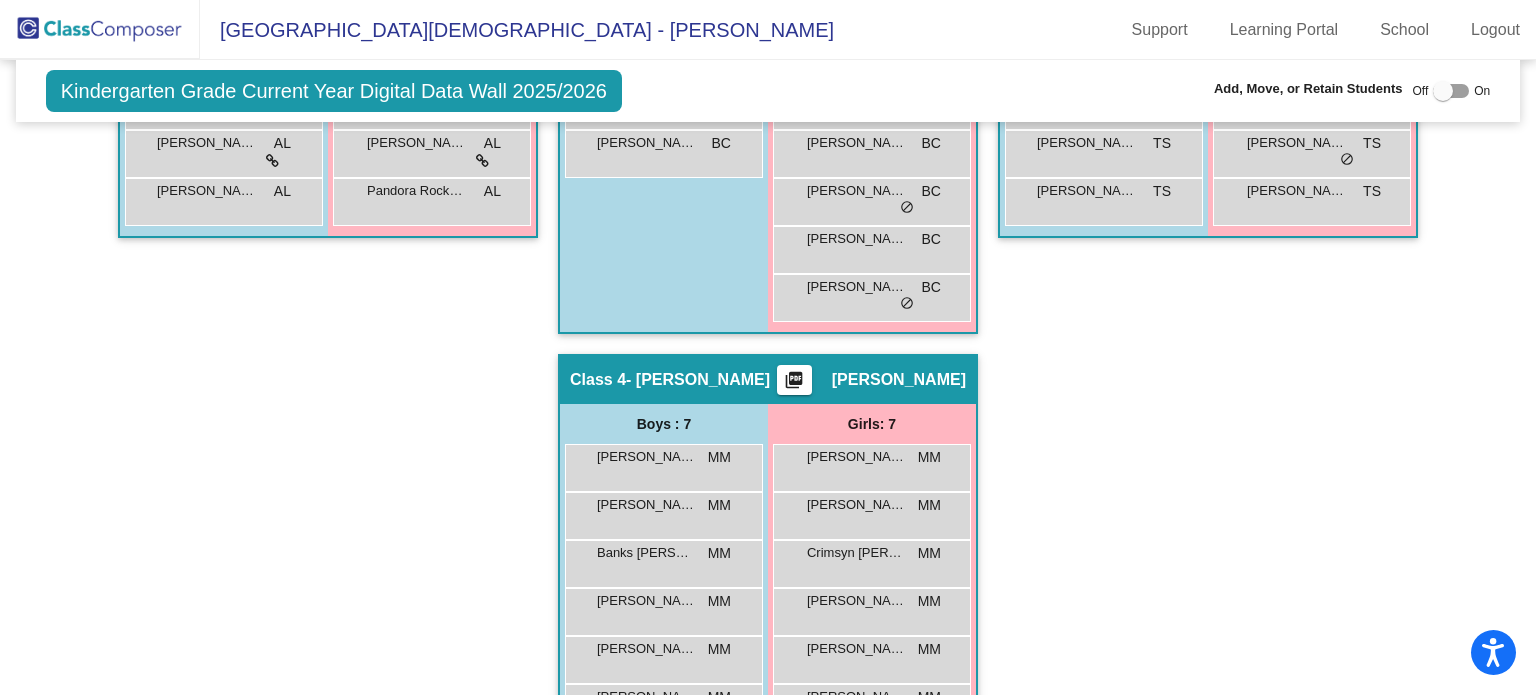 scroll, scrollTop: 825, scrollLeft: 0, axis: vertical 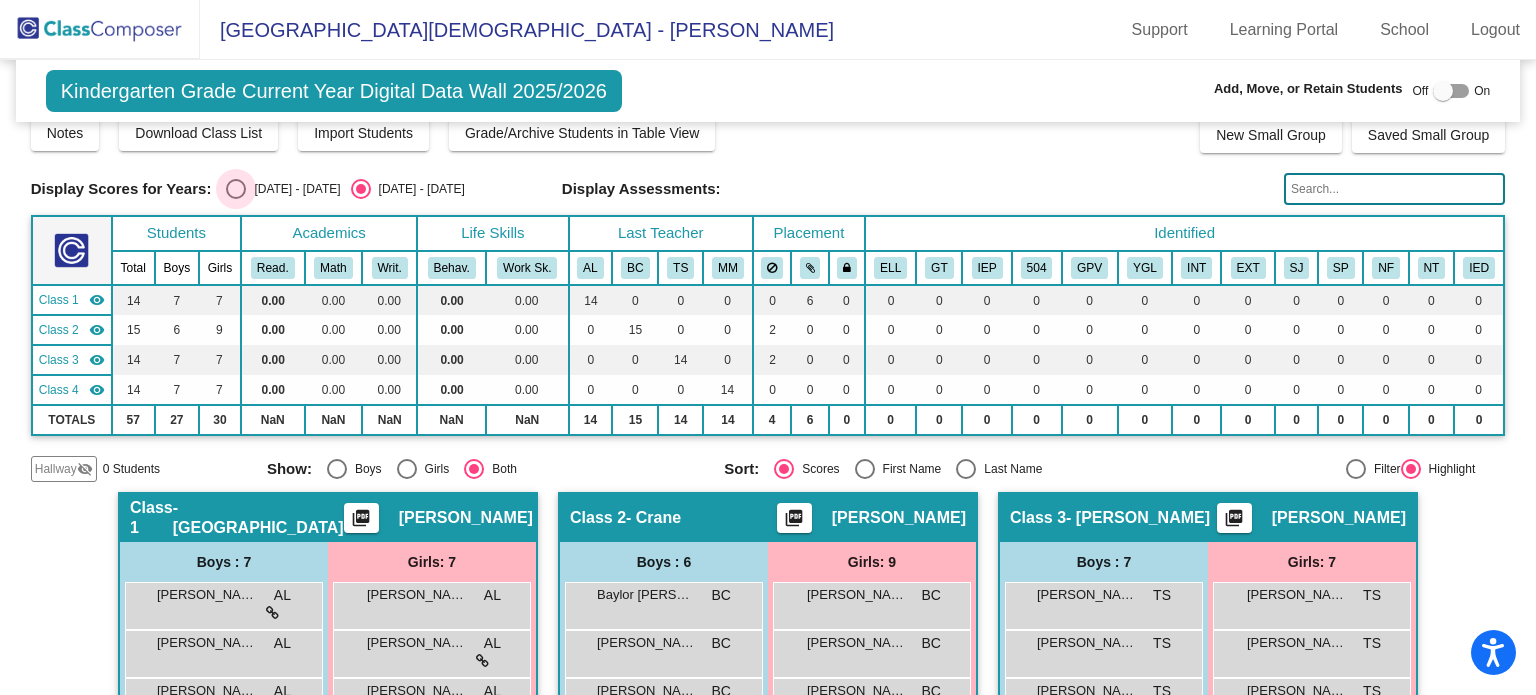 click on "2024 - 2025" at bounding box center (293, 189) 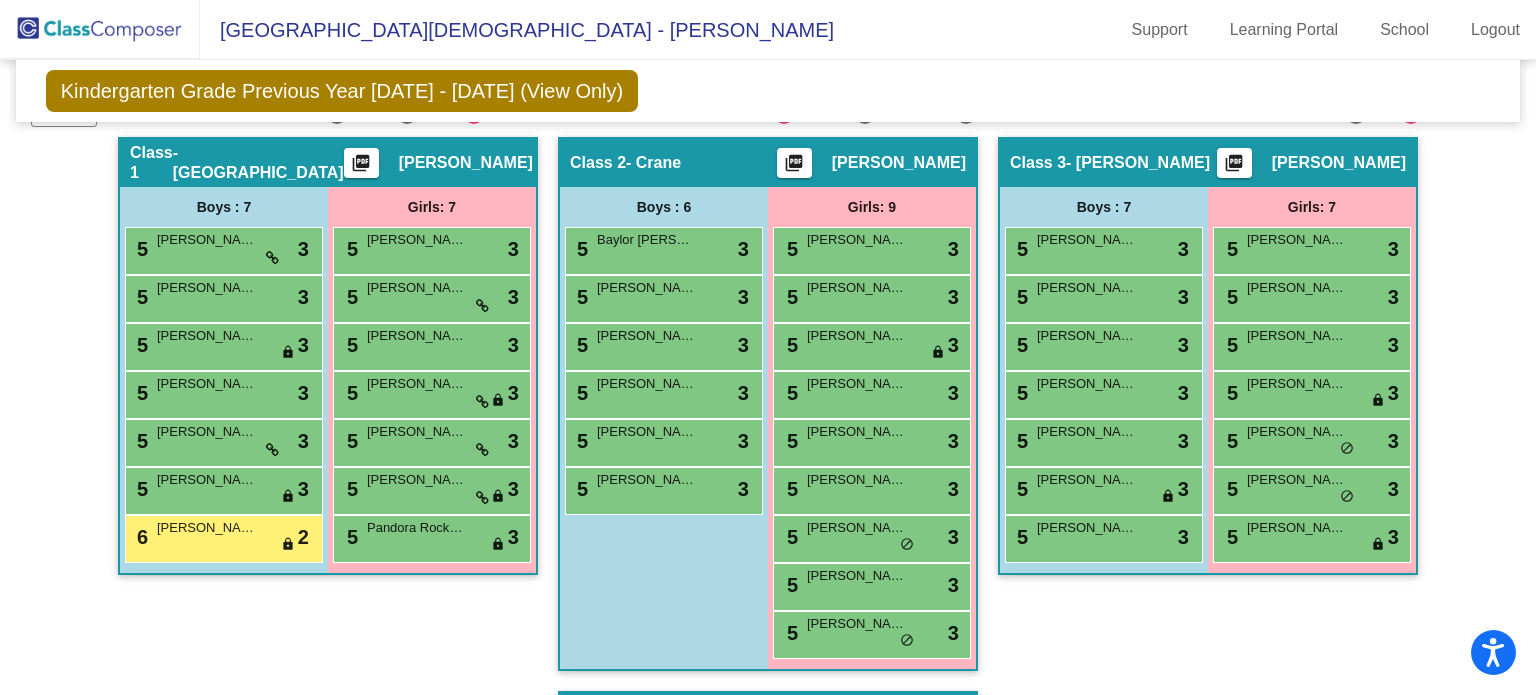 scroll, scrollTop: 383, scrollLeft: 0, axis: vertical 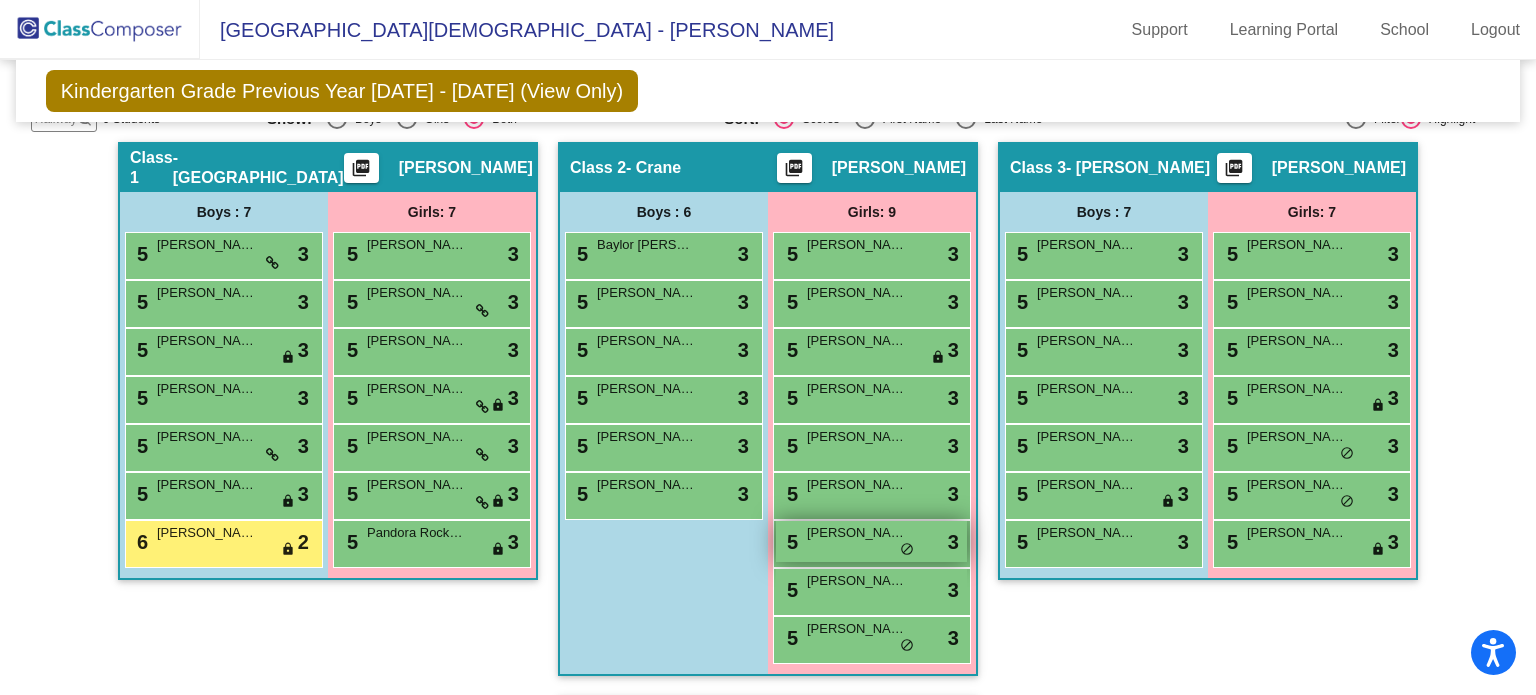 click on "Phoenix Carroll" at bounding box center [857, 533] 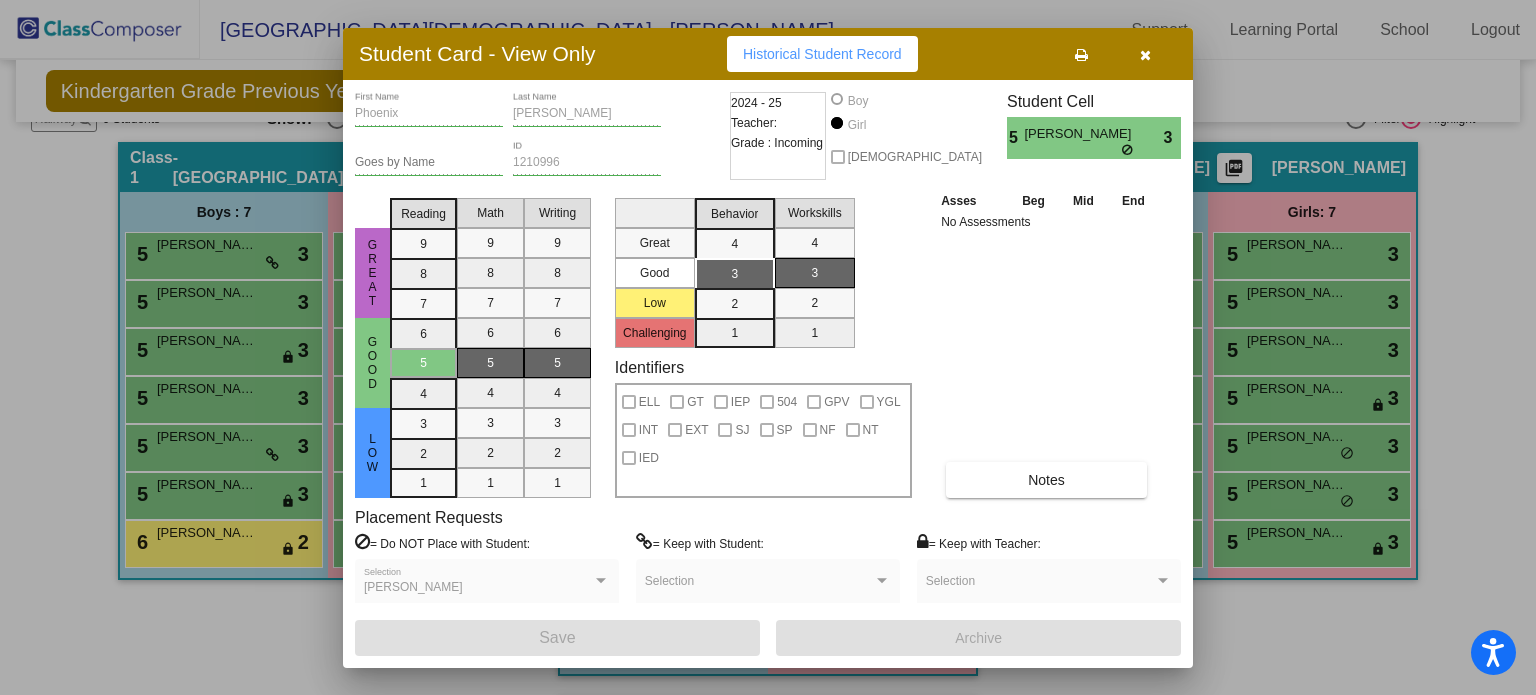 click at bounding box center [1145, 55] 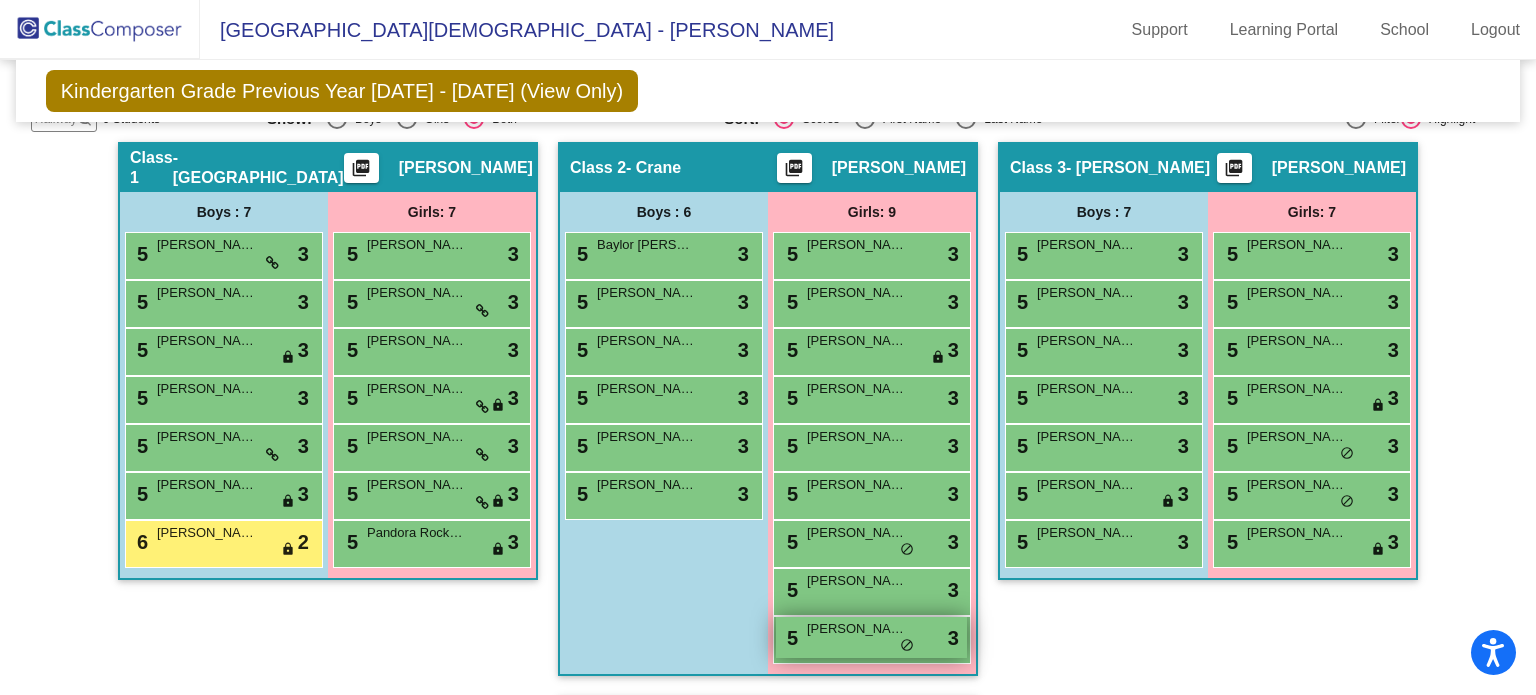 click on "5 Skyler Soukup lock do_not_disturb_alt 3" at bounding box center (871, 637) 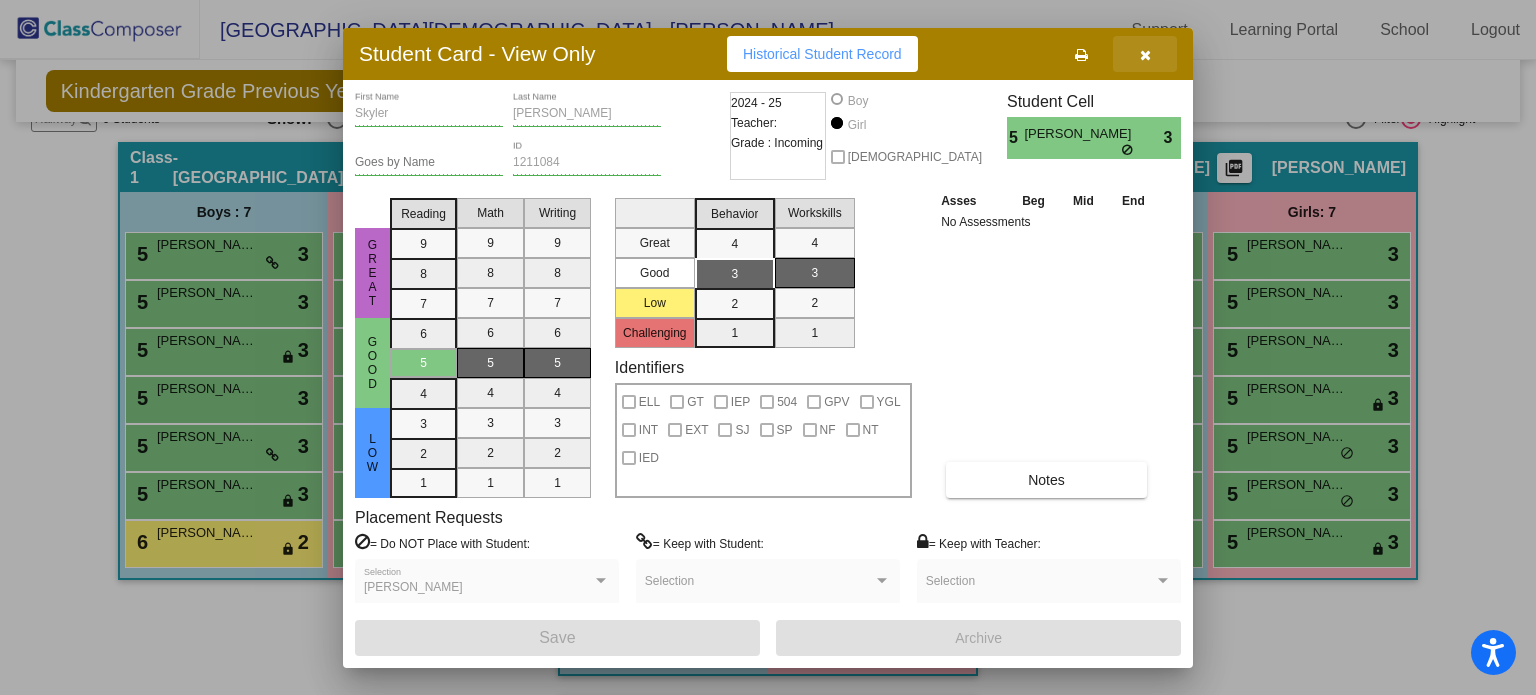 click at bounding box center [1145, 55] 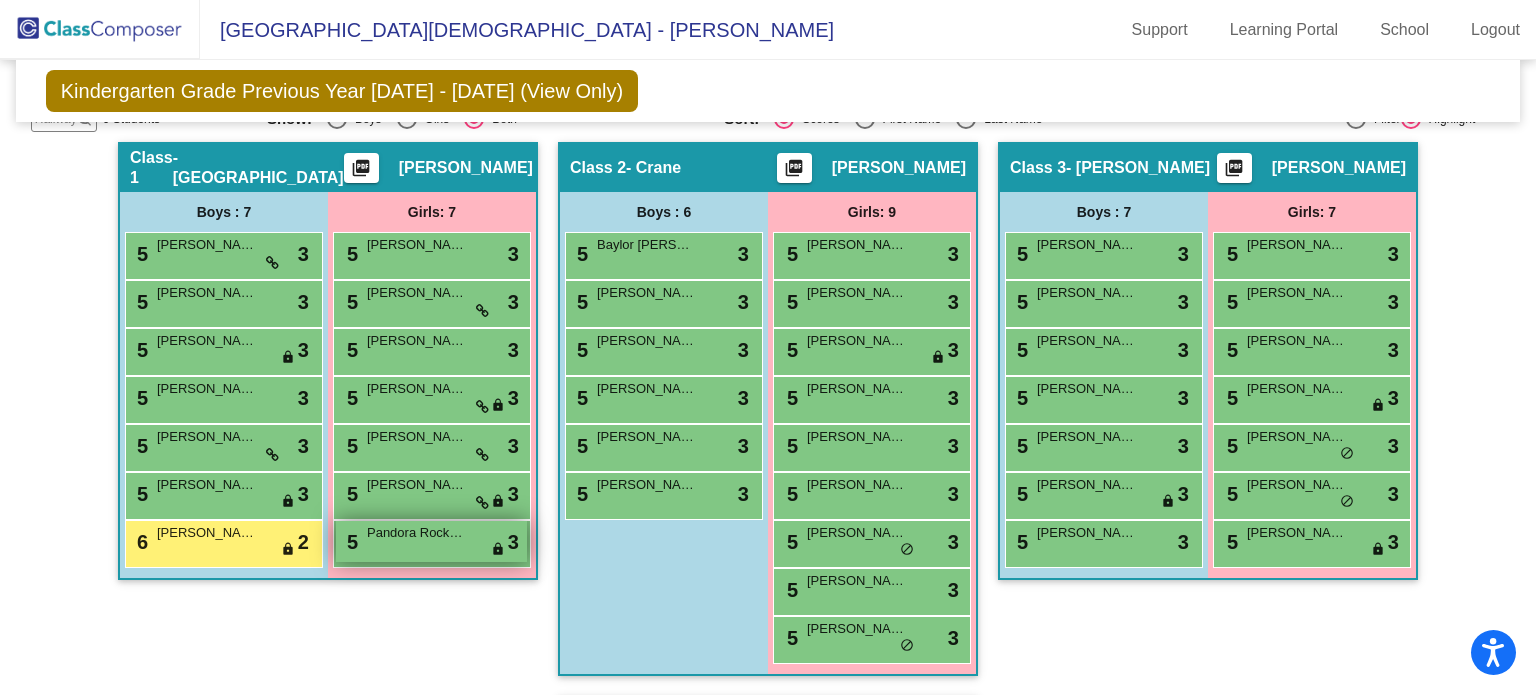 click on "5 Pandora Rockwell lock do_not_disturb_alt 3" at bounding box center [431, 541] 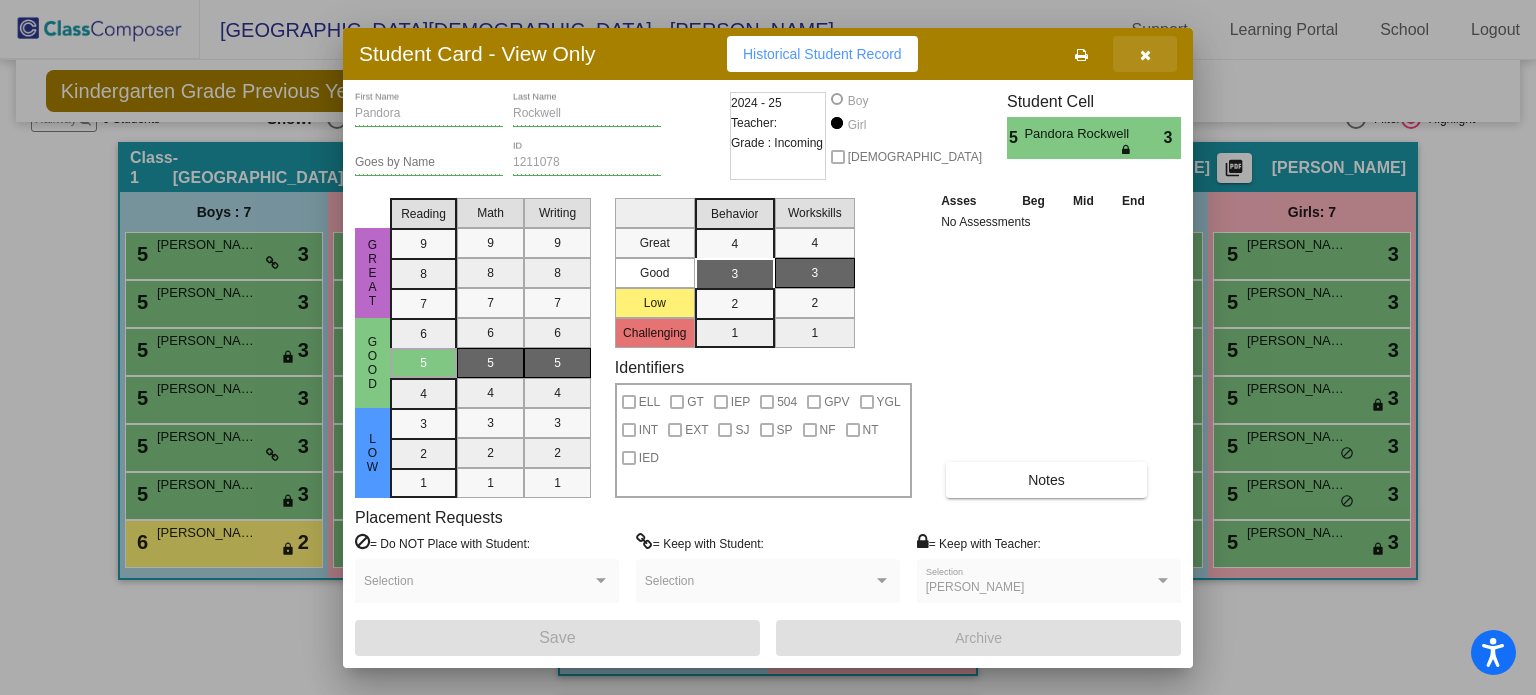 click at bounding box center (1145, 55) 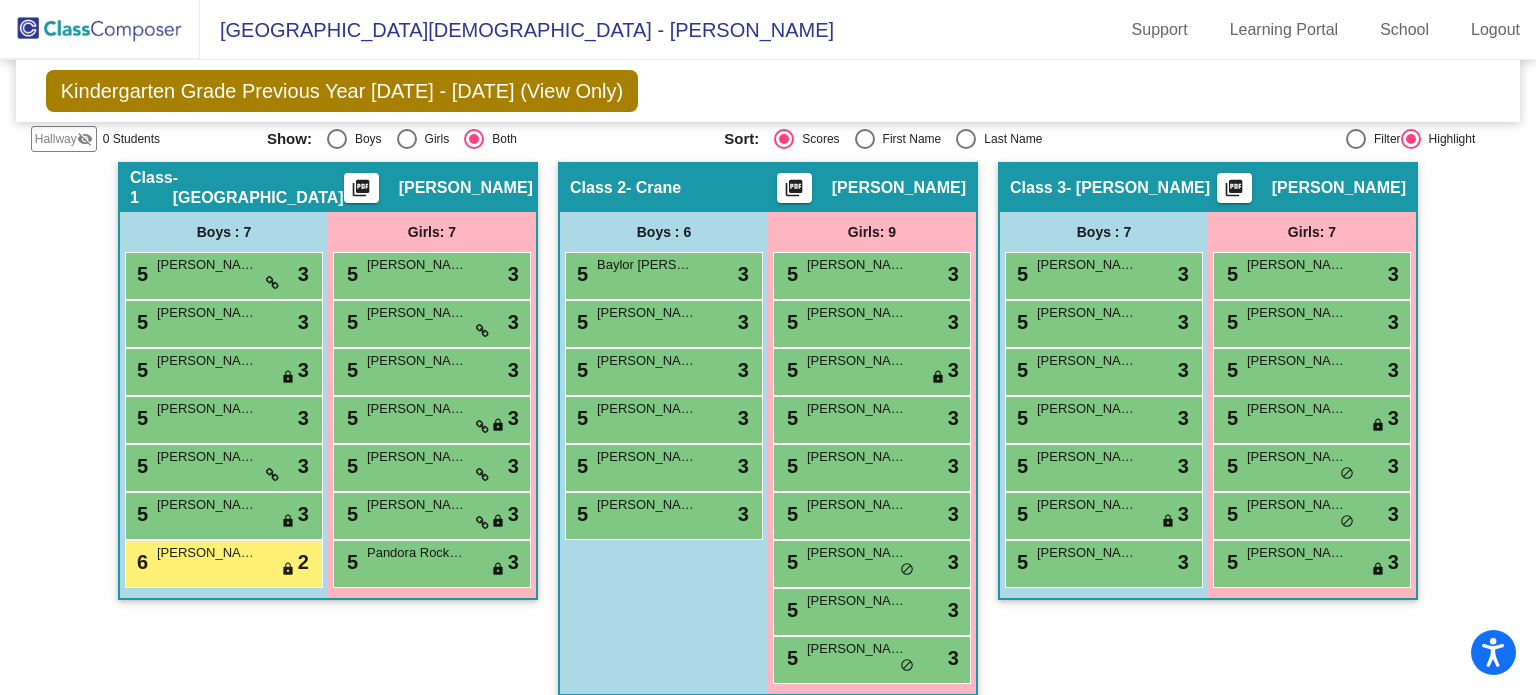 scroll, scrollTop: 340, scrollLeft: 0, axis: vertical 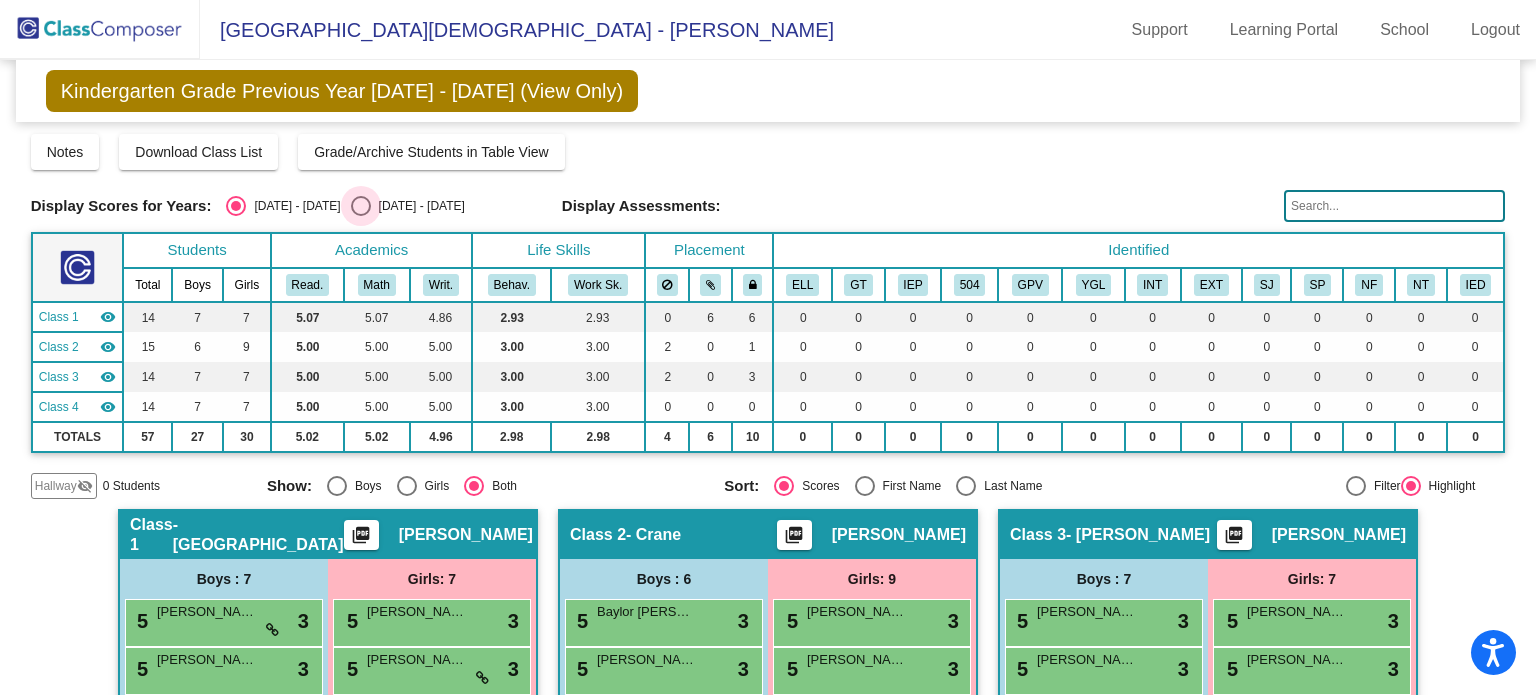 click at bounding box center (361, 206) 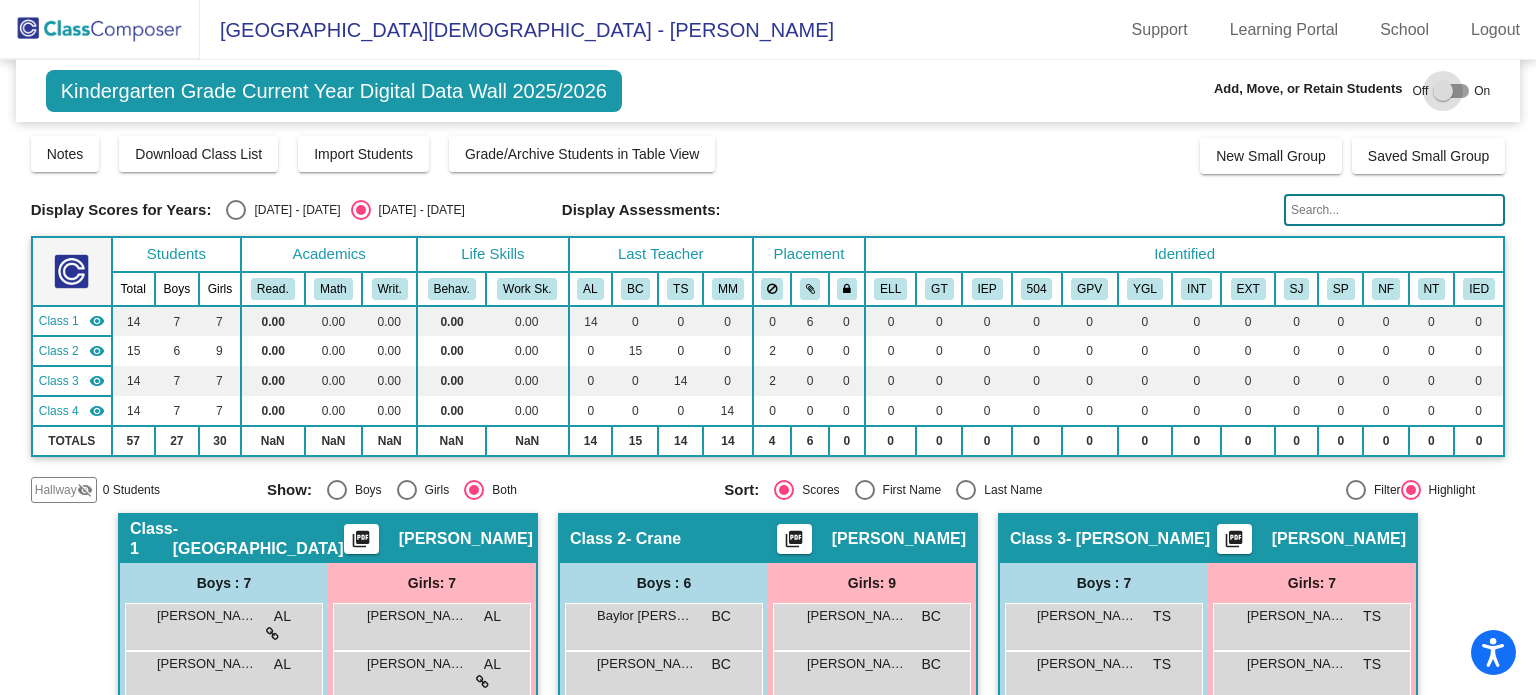 click at bounding box center (1451, 91) 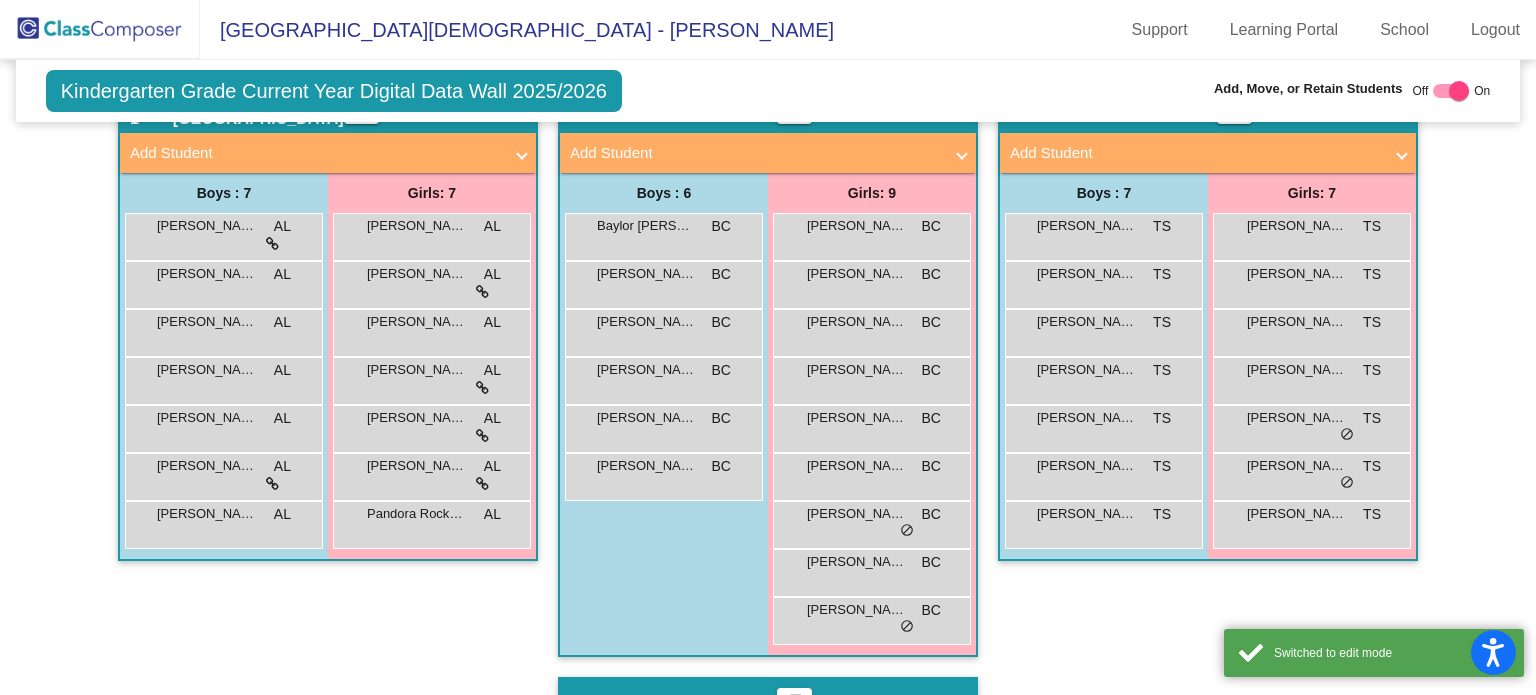 scroll, scrollTop: 446, scrollLeft: 0, axis: vertical 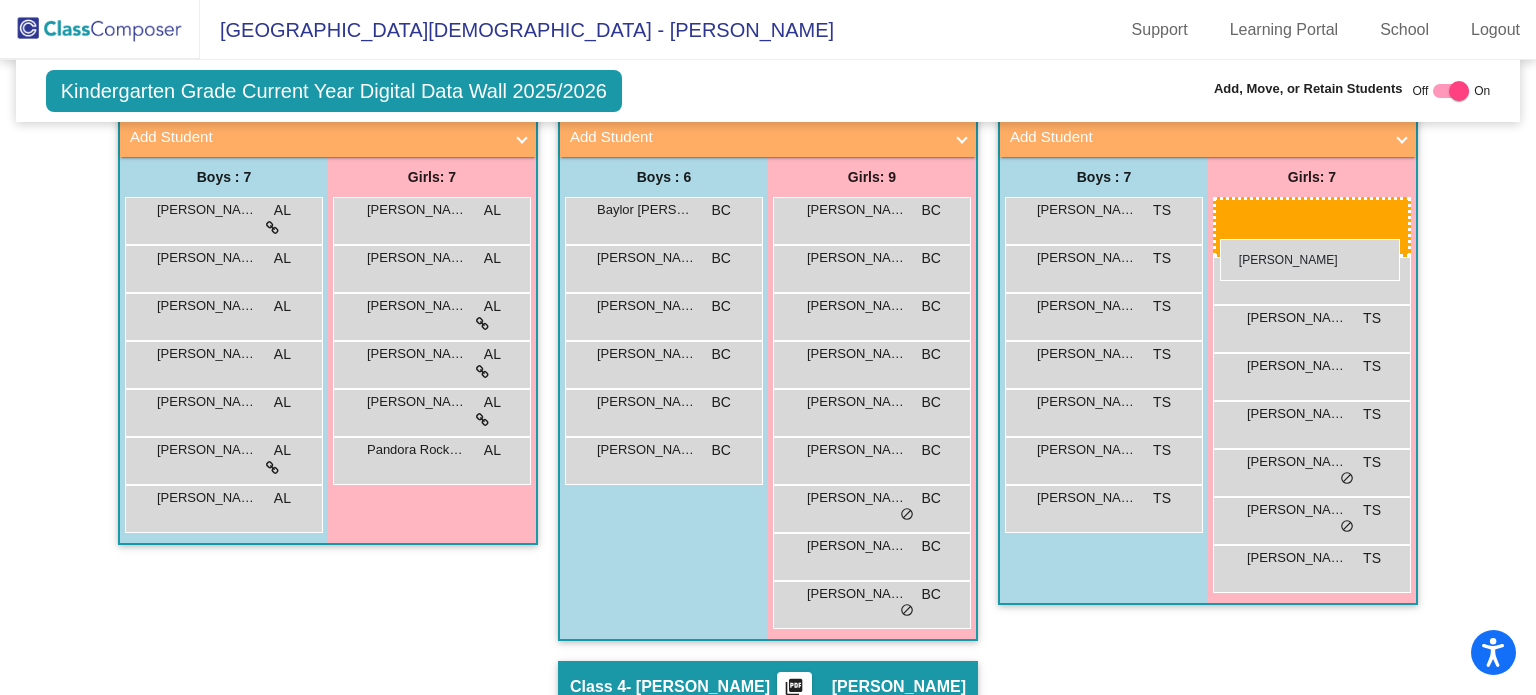 drag, startPoint x: 463, startPoint y: 259, endPoint x: 1220, endPoint y: 239, distance: 757.26416 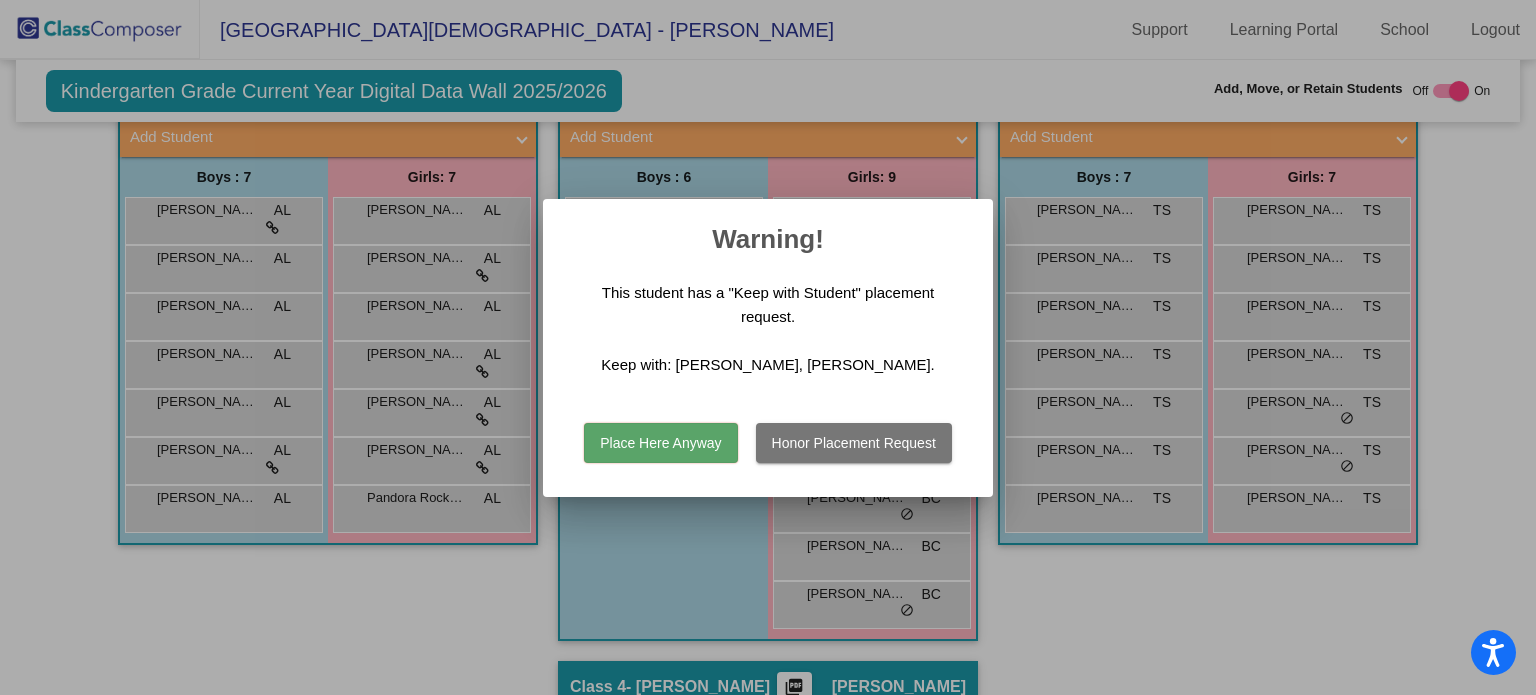 click on "Place Here Anyway" at bounding box center (660, 443) 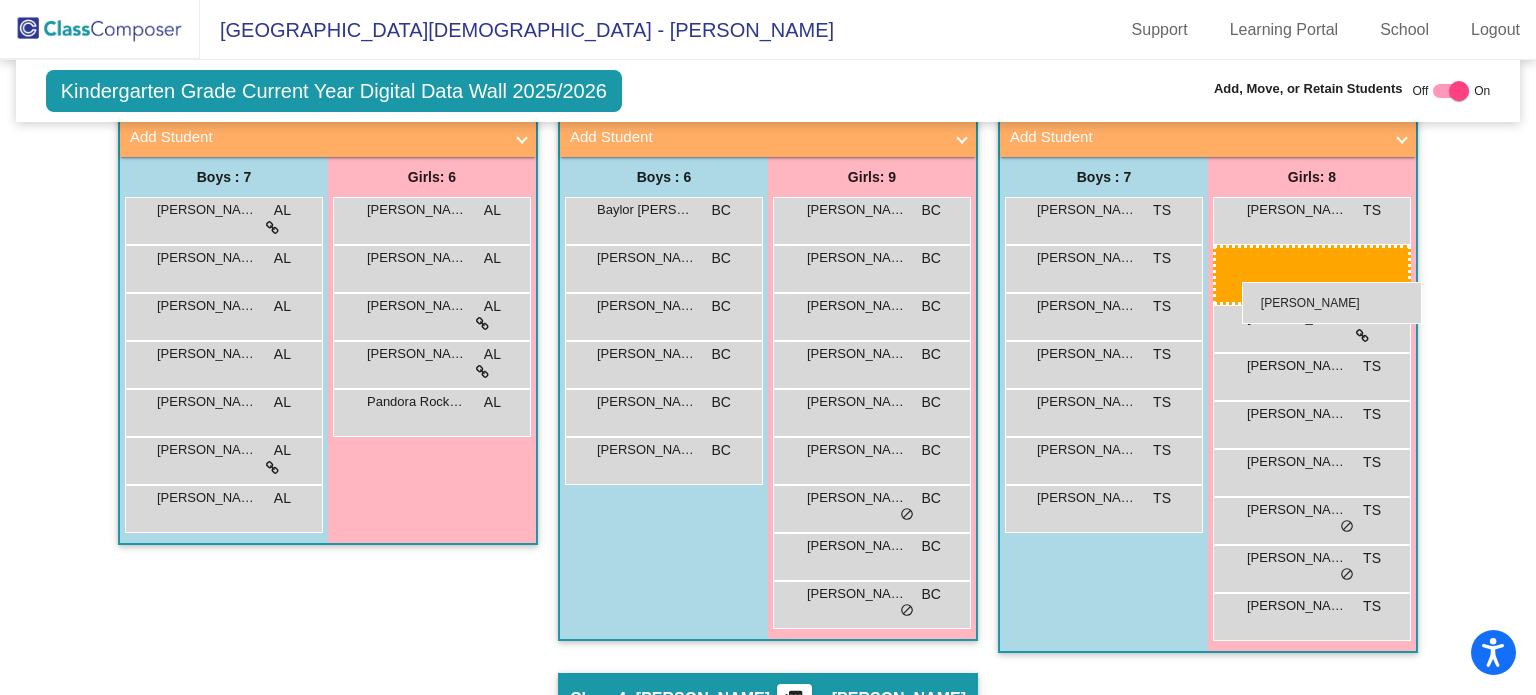 drag, startPoint x: 409, startPoint y: 371, endPoint x: 1242, endPoint y: 282, distance: 837.741 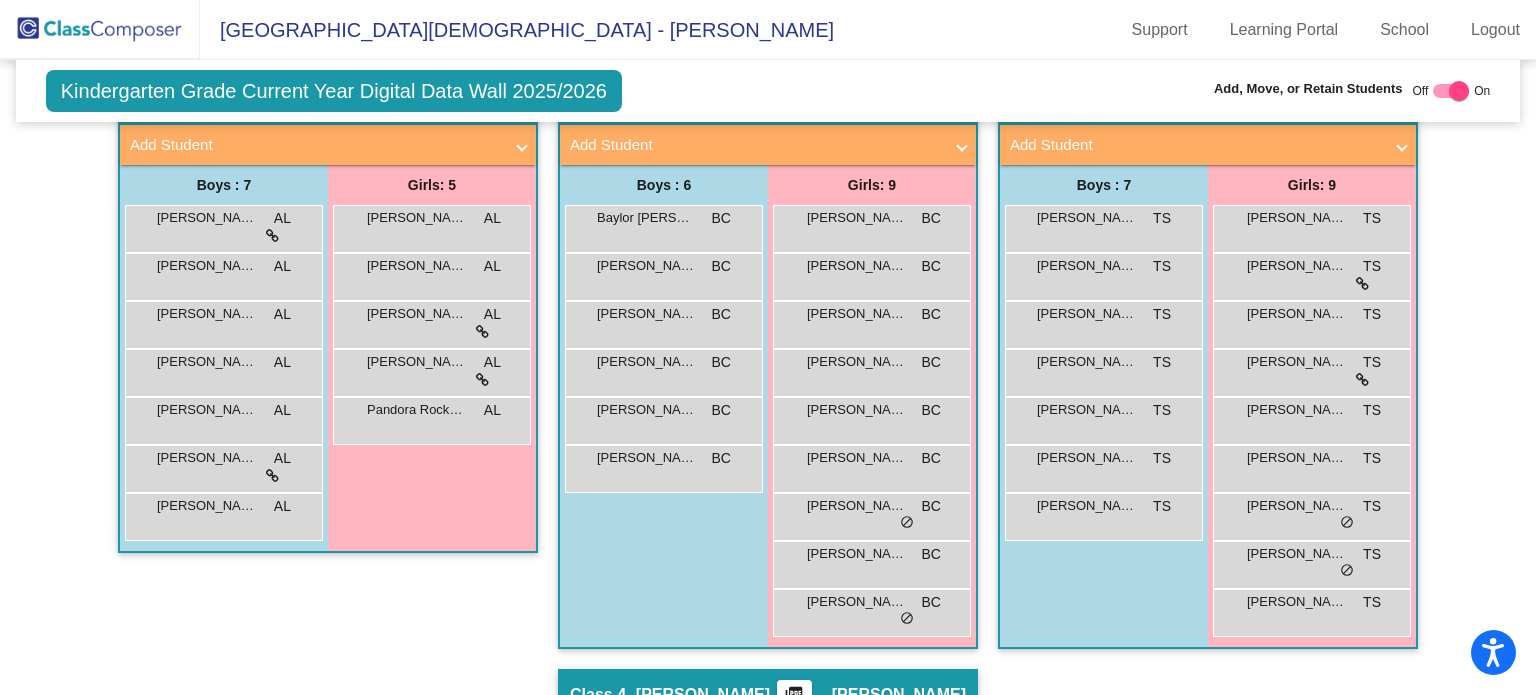 scroll, scrollTop: 446, scrollLeft: 0, axis: vertical 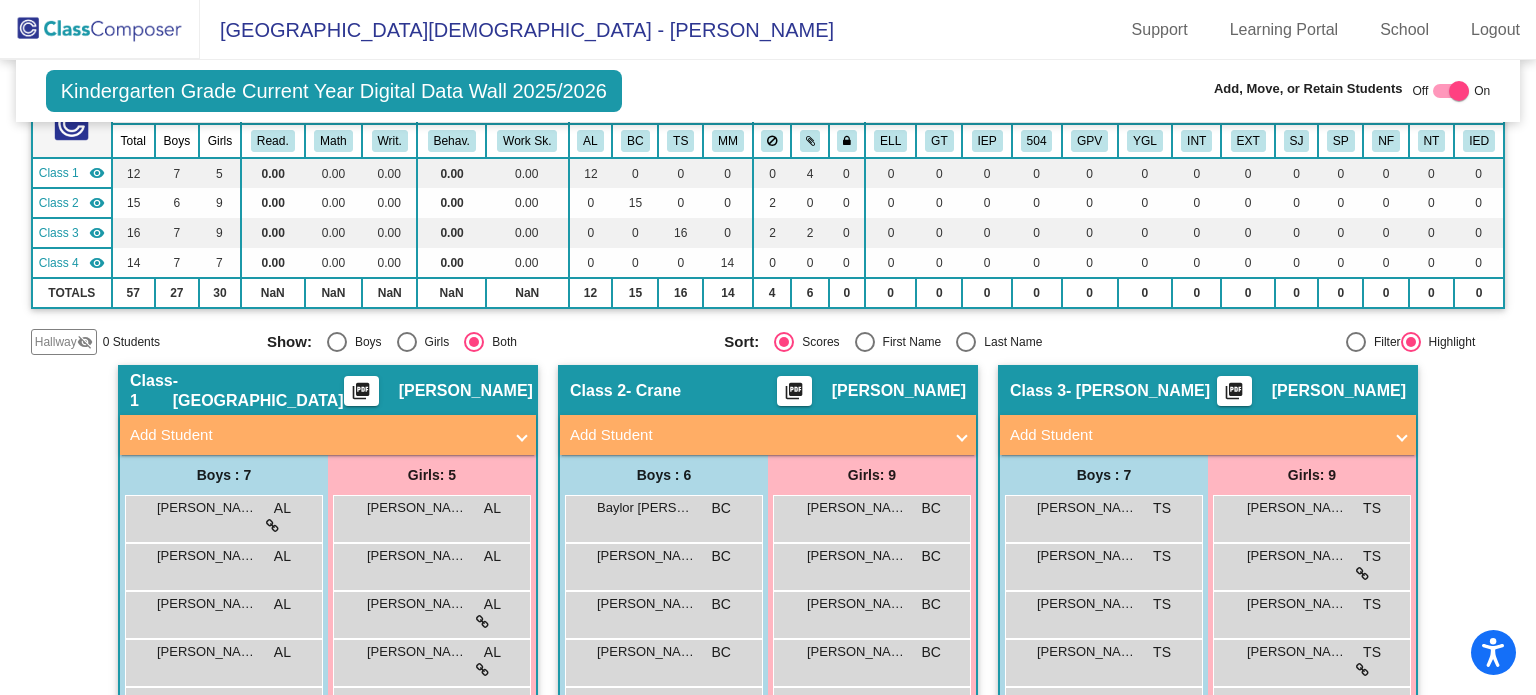 drag, startPoint x: 1524, startPoint y: 182, endPoint x: 1504, endPoint y: 107, distance: 77.62087 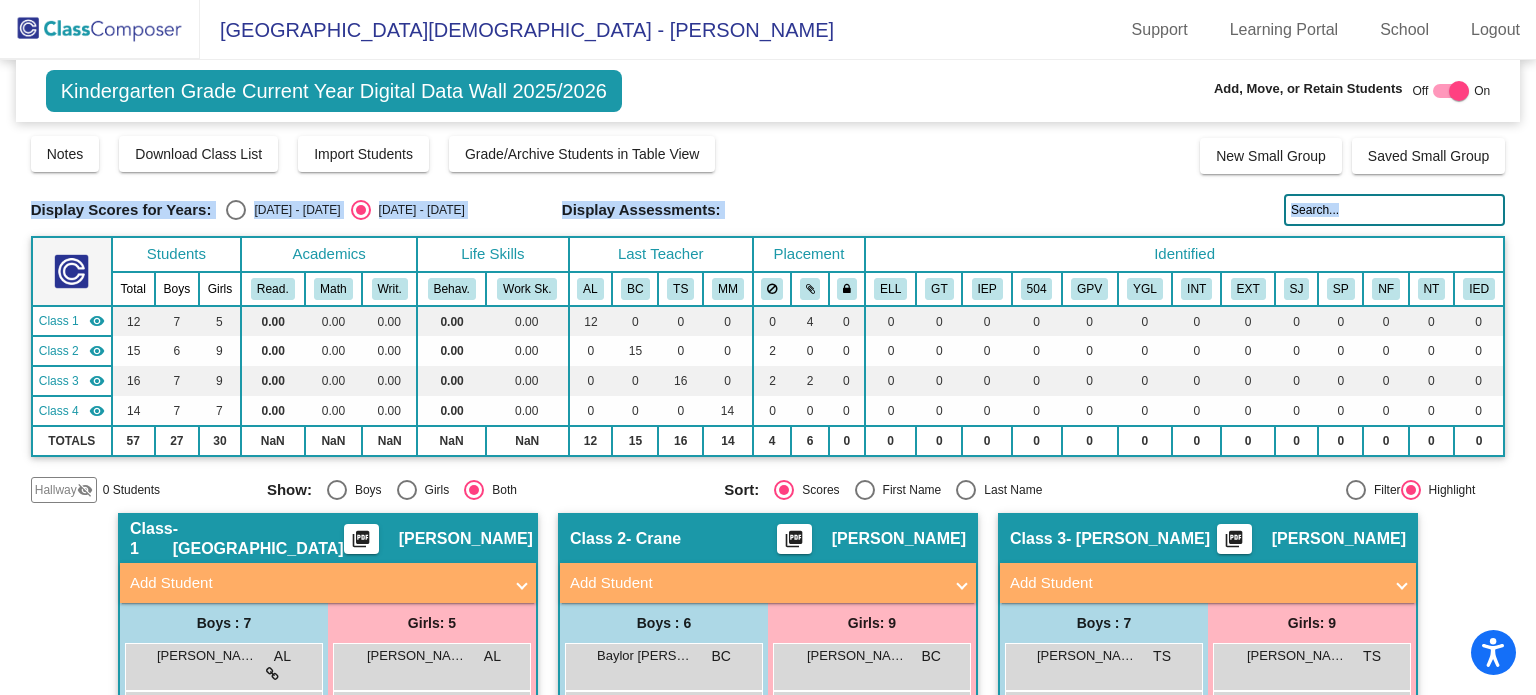 click on "Display Scores for Years:   2024 - 2025   2025 - 2026  Grade/Archive Students in Table View   Download   New Small Group   Saved Small Group   Notes   Download Class List   Import Students   Grade/Archive Students in Table View   New Small Group   Saved Small Group  Display Scores for Years:   2024 - 2025   2025 - 2026 Display Assessments: Students Academics Life Skills  Last Teacher  Placement  Identified  Total Boys Girls  Read.   Math   Writ.   Behav.   Work Sk.   AL   BC   TS   MM   ELL   GT   IEP   504   GPV   YGL   INT   EXT   SJ   SP   NF   NT   IED  Hallway  visibility_off  0 0 0                 0   0   0   0   0   0   0   0   0   0   0   0   0   0   0   0   0   0   0   0  Class 1  visibility  12 7 5  0.00   0.00   0.00   0.00   0.00   12   0   0   0   0   4   0   0   0   0   0   0   0   0   0   0   0   0   0   0  Class 2  visibility  15 6 9  0.00   0.00   0.00   0.00   0.00   0   15   0   0   2   0   0   0   0   0   0   0   0   0   0   0   0   0   0   0  Class 3  visibility  16 7 9  0.00   0  7" 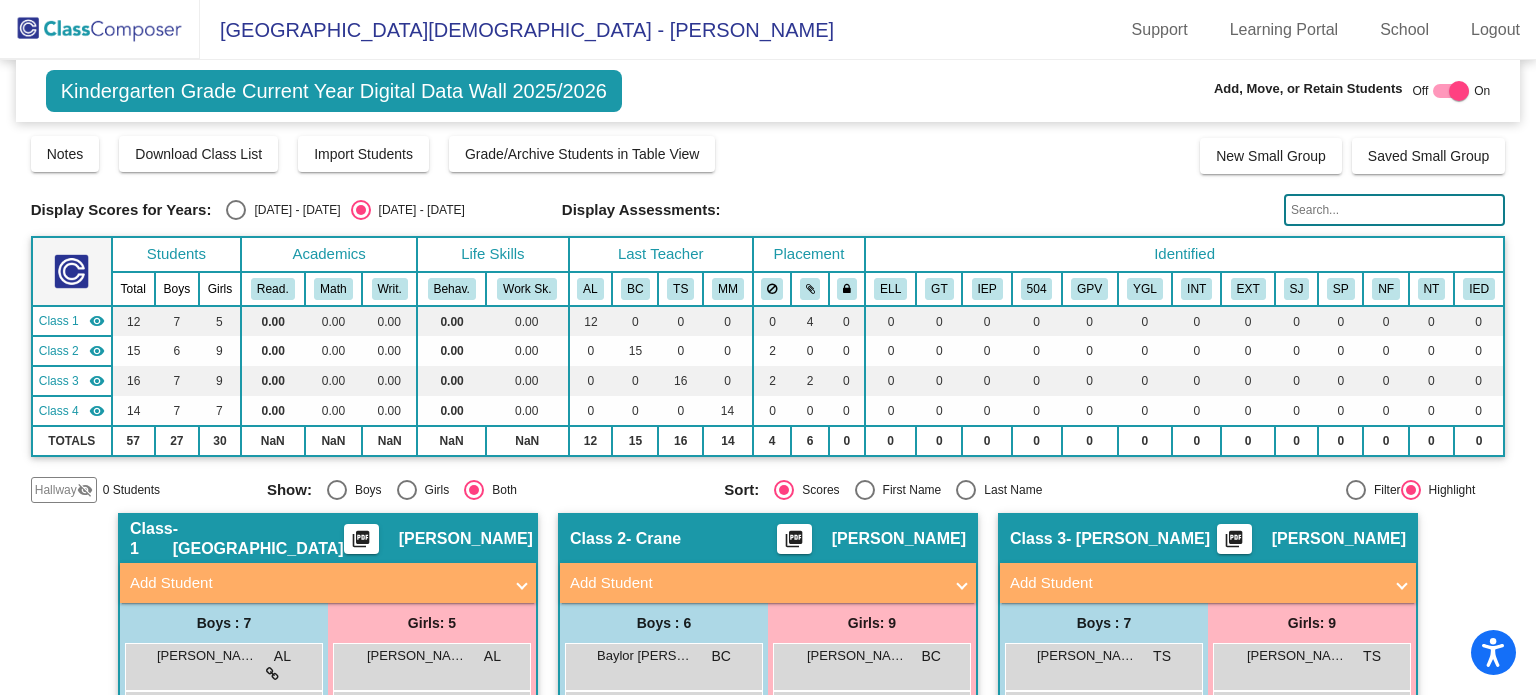 click at bounding box center [236, 210] 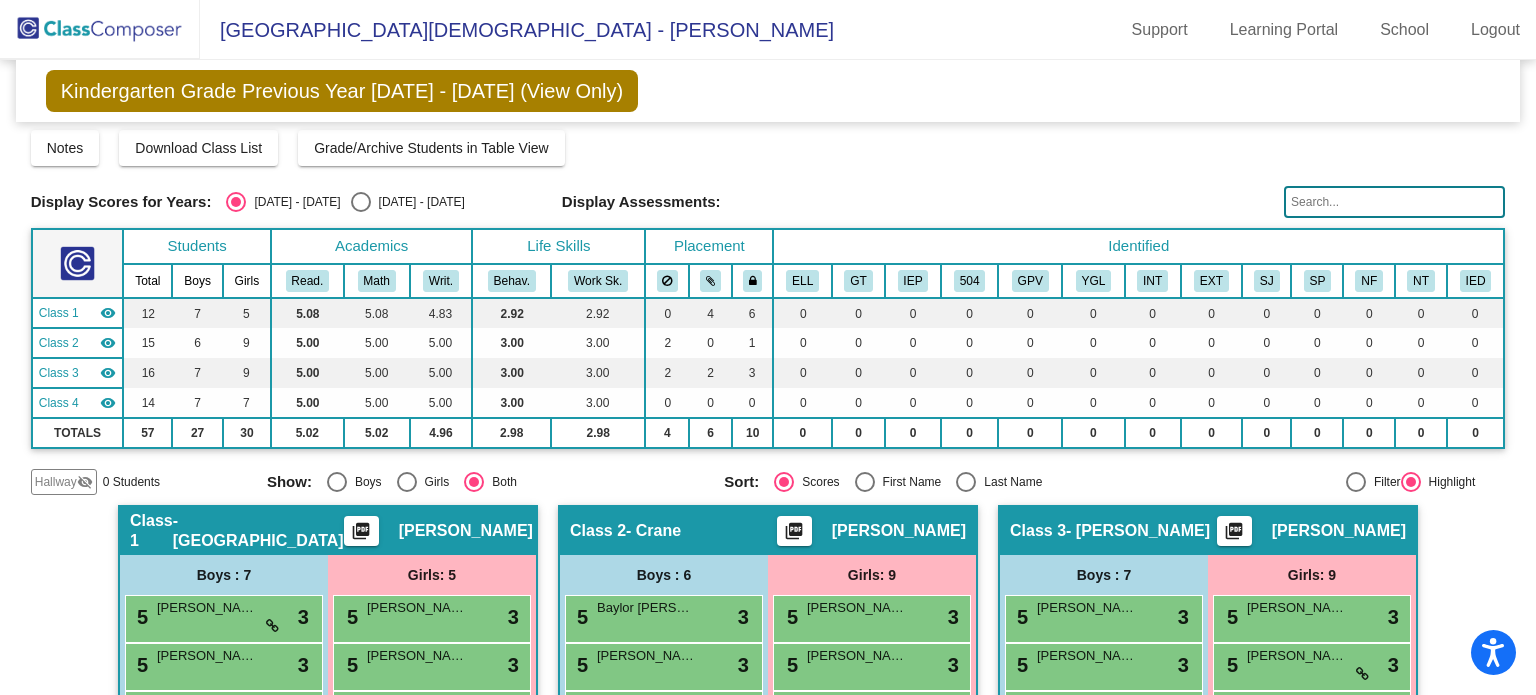 scroll, scrollTop: 0, scrollLeft: 0, axis: both 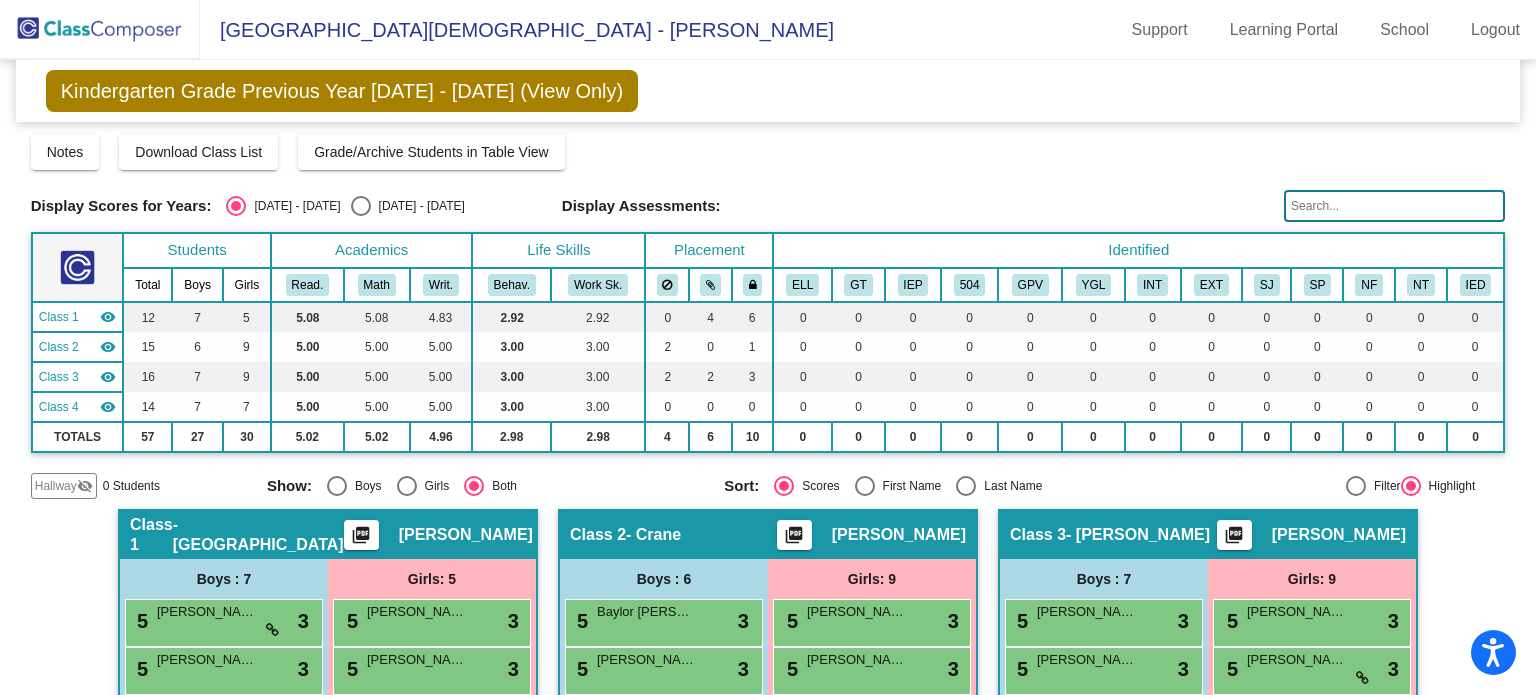 click at bounding box center (361, 206) 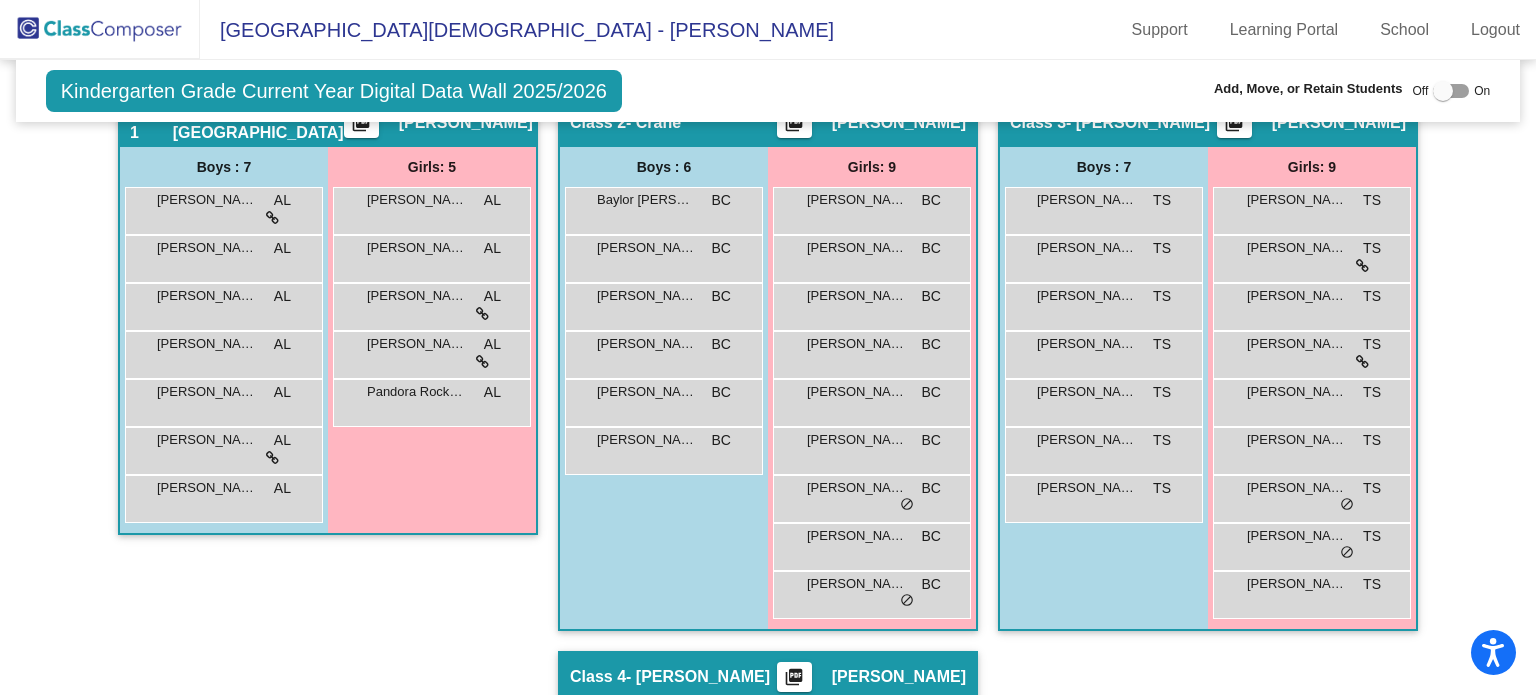 scroll, scrollTop: 413, scrollLeft: 0, axis: vertical 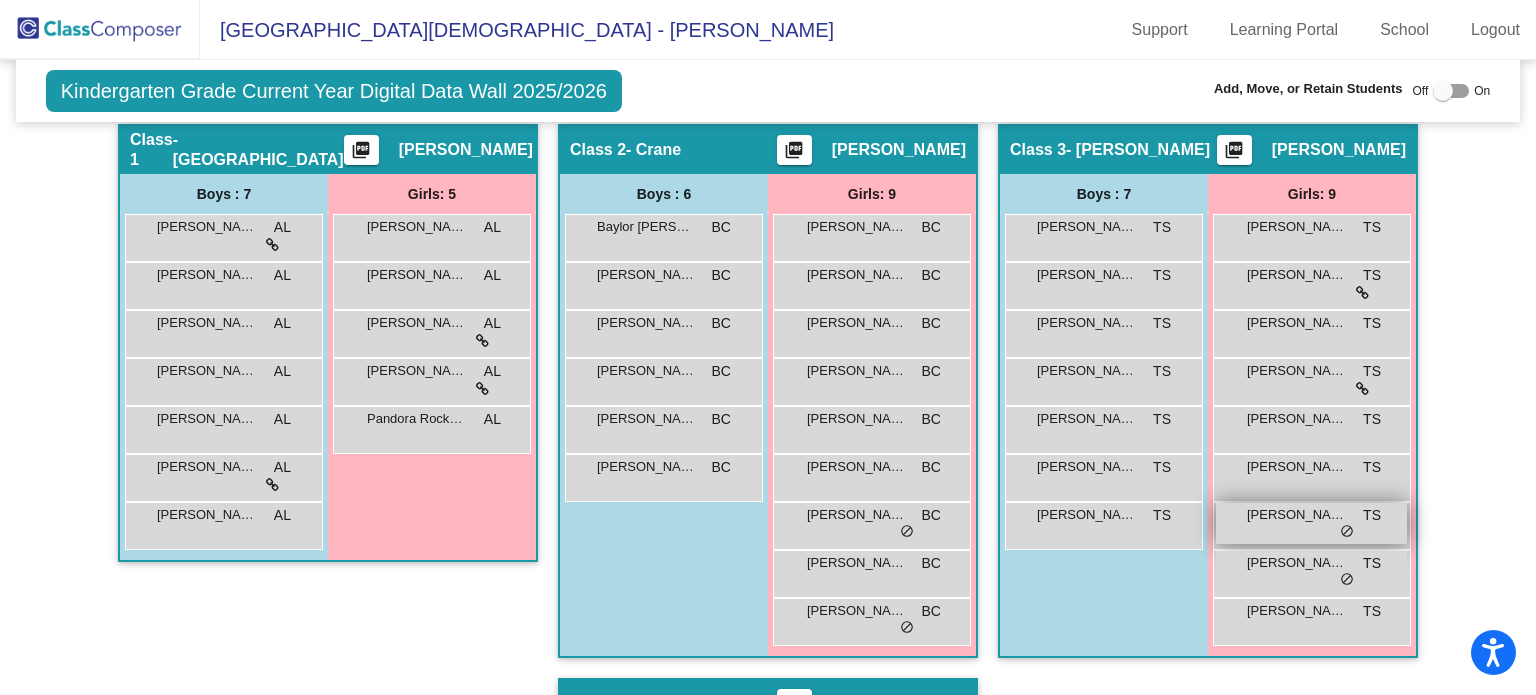 click on "Ivory Horner" at bounding box center [1297, 515] 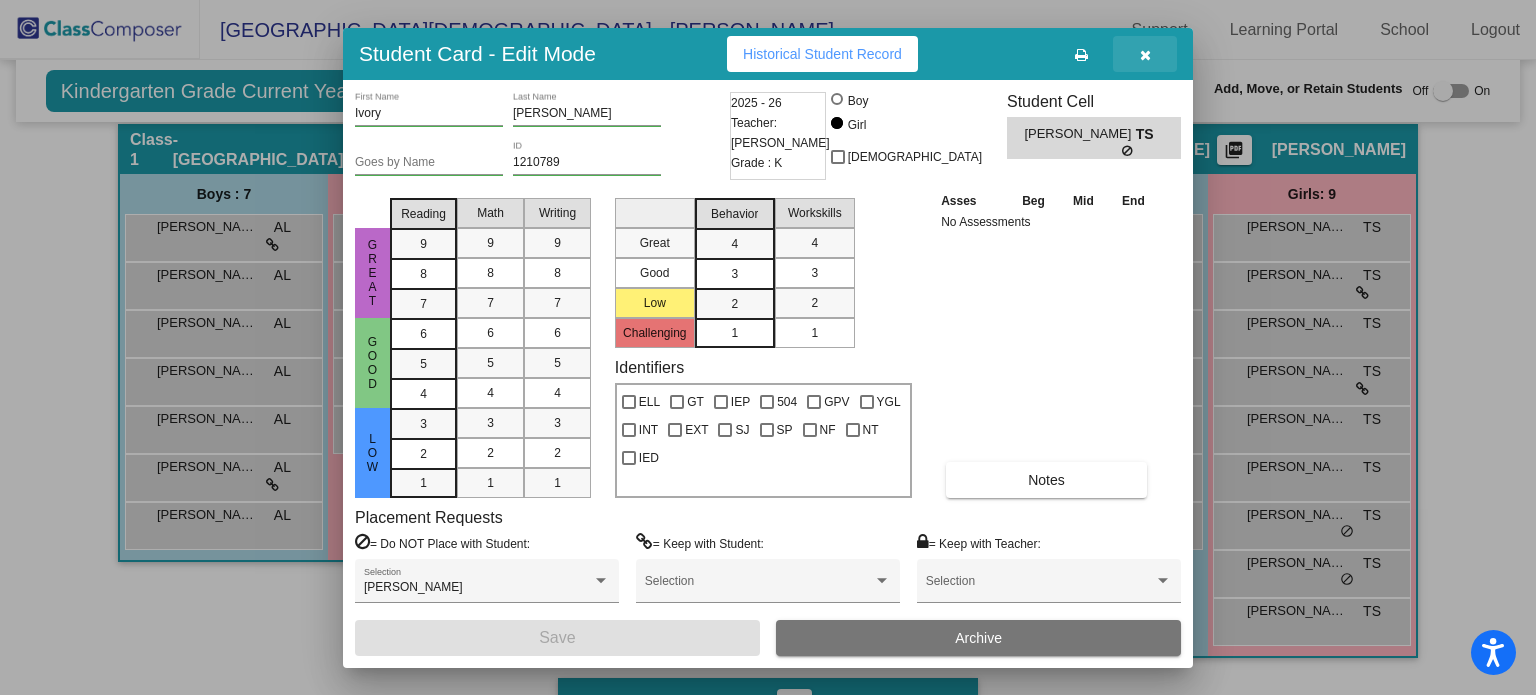 click at bounding box center [1145, 55] 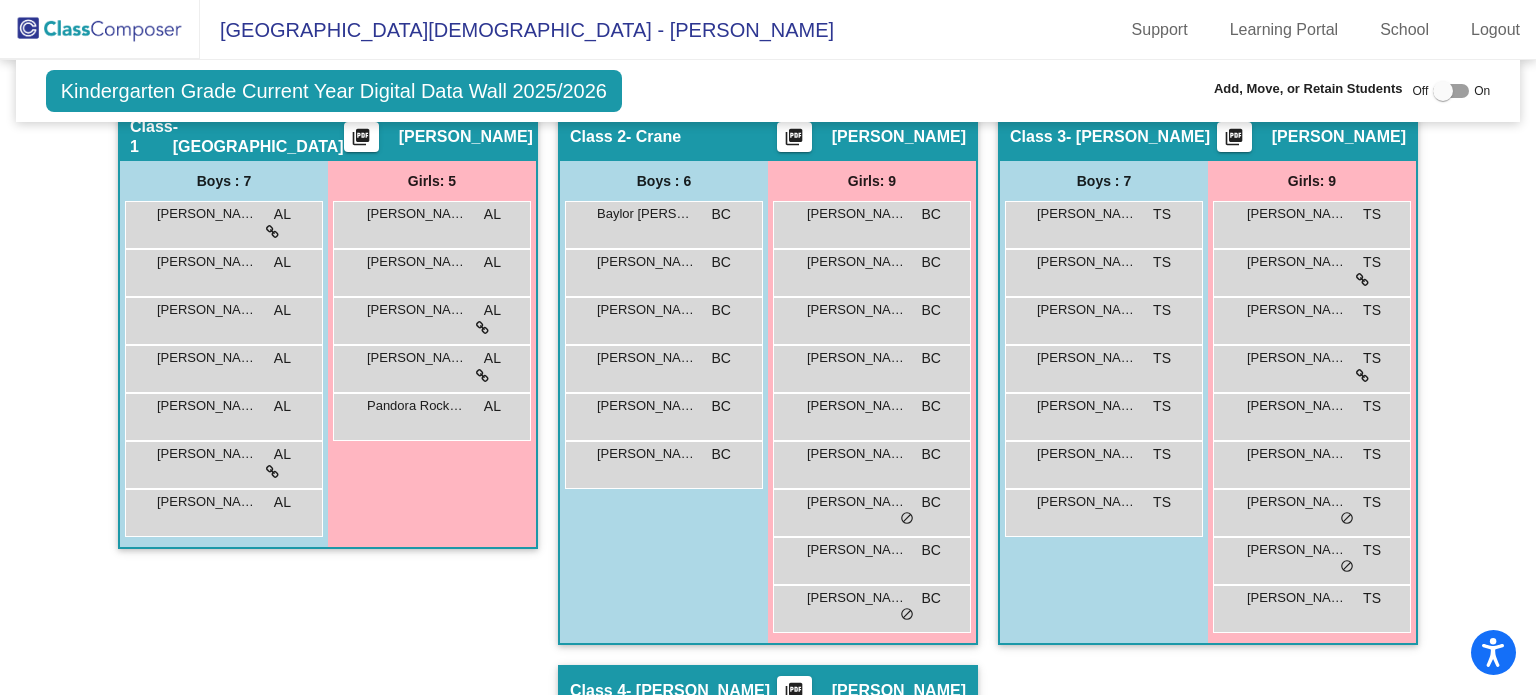 scroll, scrollTop: 399, scrollLeft: 0, axis: vertical 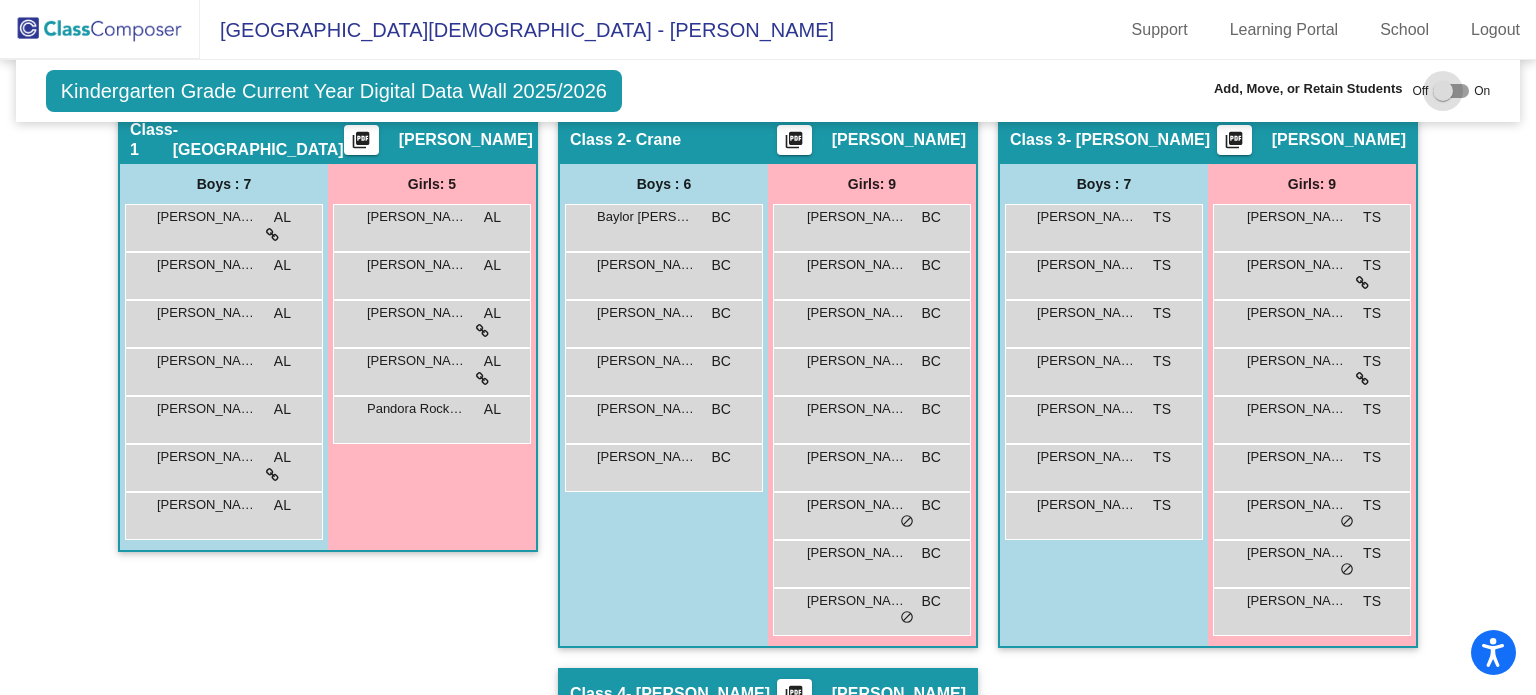 click at bounding box center (1451, 91) 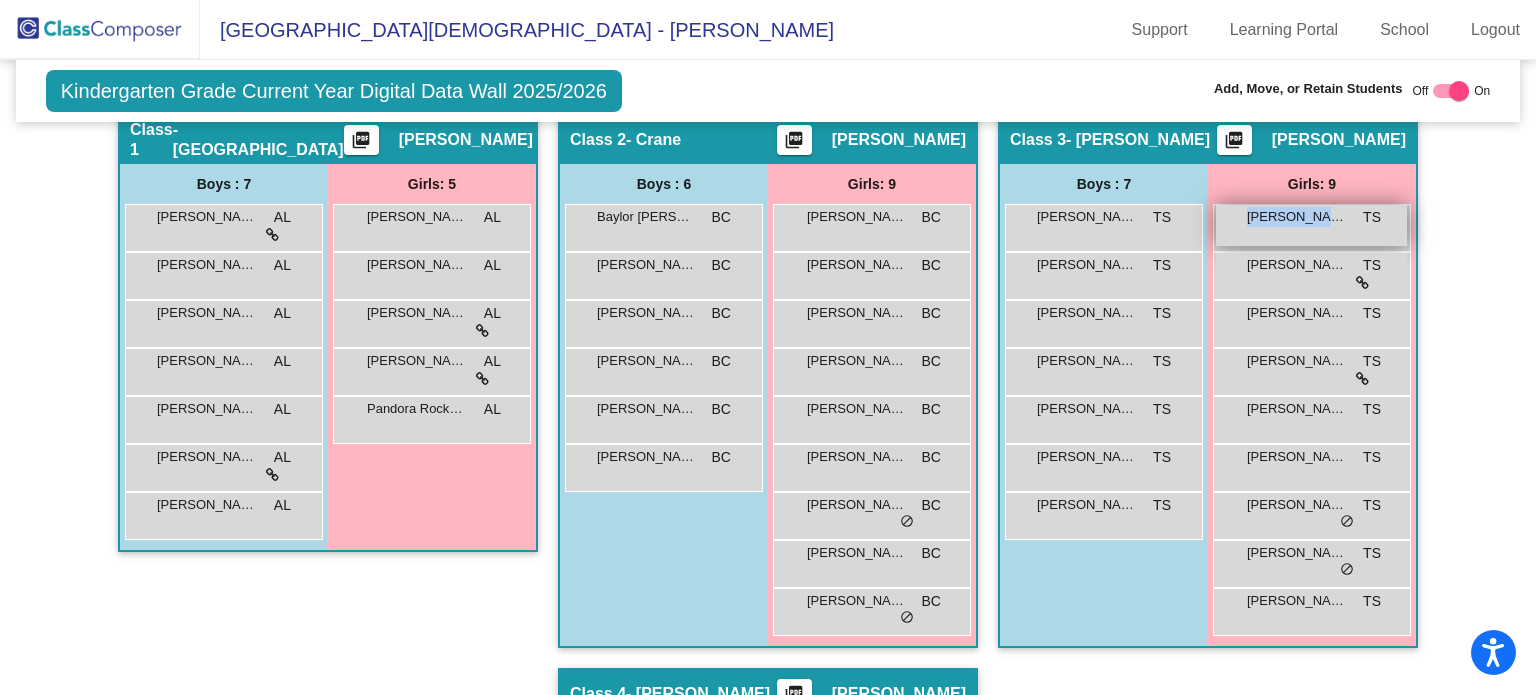 drag, startPoint x: 1341, startPoint y: 217, endPoint x: 1334, endPoint y: 227, distance: 12.206555 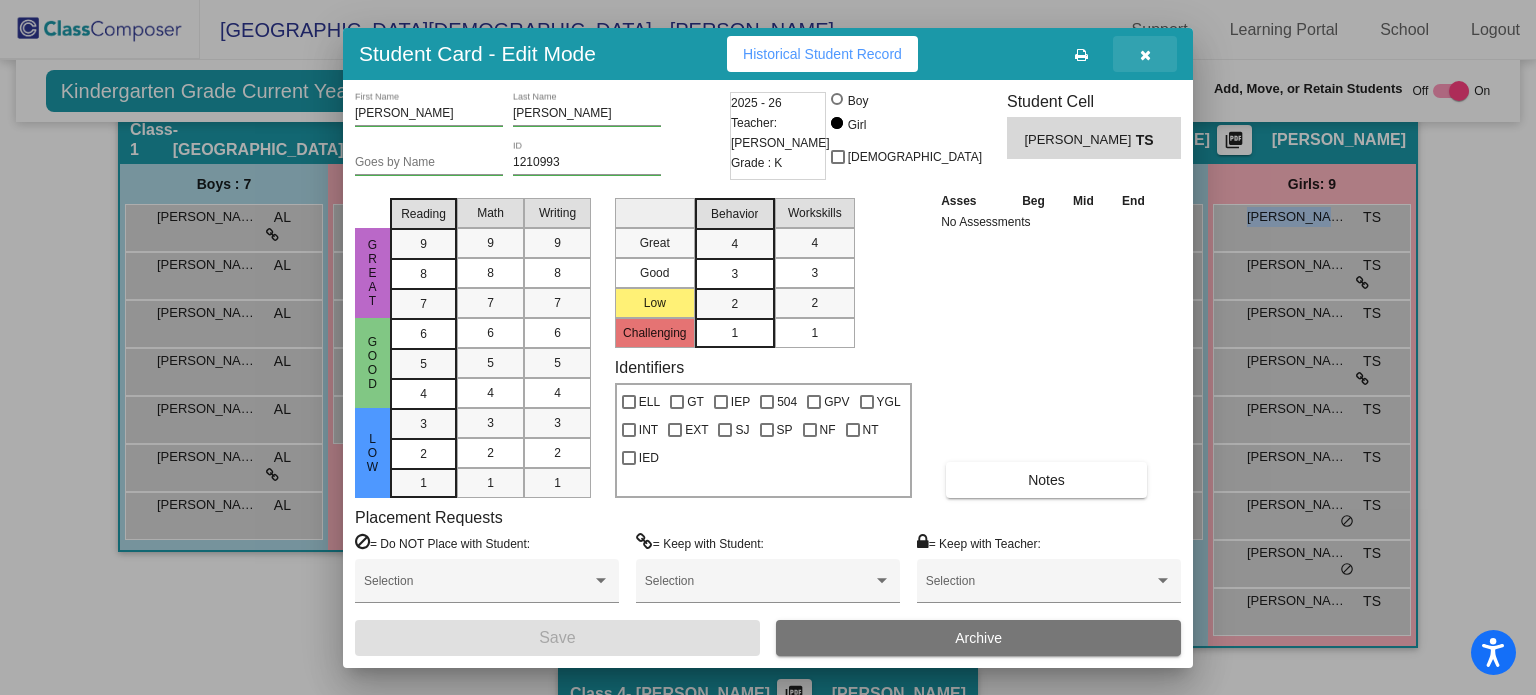 drag, startPoint x: 1148, startPoint y: 51, endPoint x: 1162, endPoint y: 47, distance: 14.56022 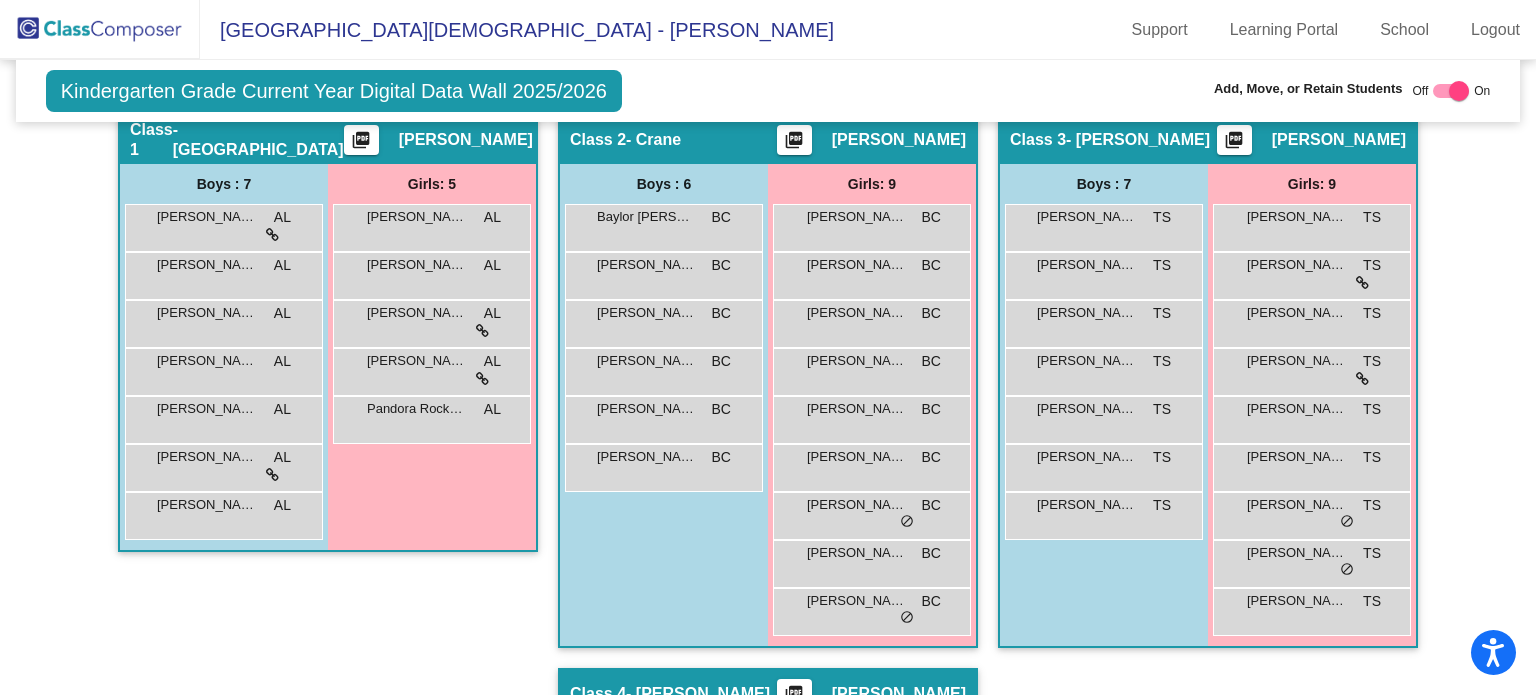drag, startPoint x: 1228, startPoint y: 218, endPoint x: 1468, endPoint y: 229, distance: 240.25195 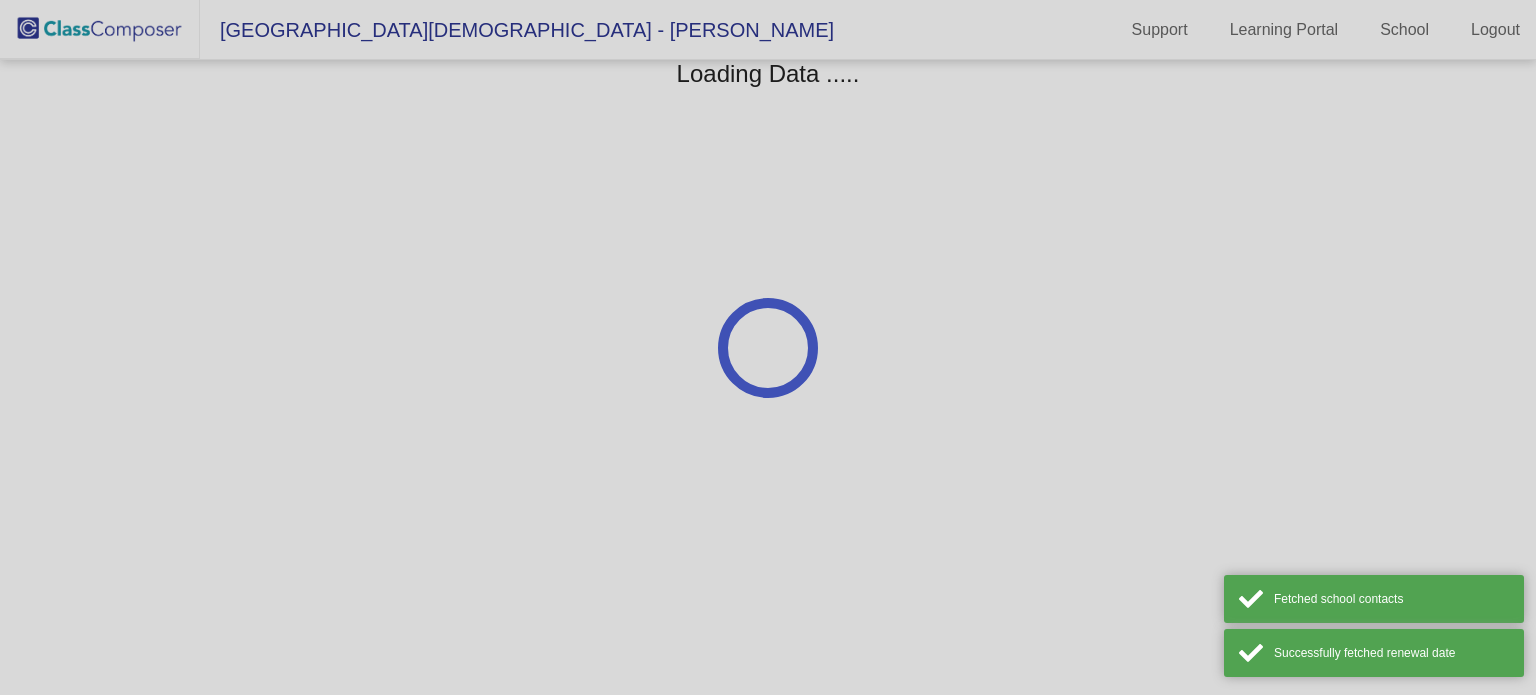scroll, scrollTop: 0, scrollLeft: 0, axis: both 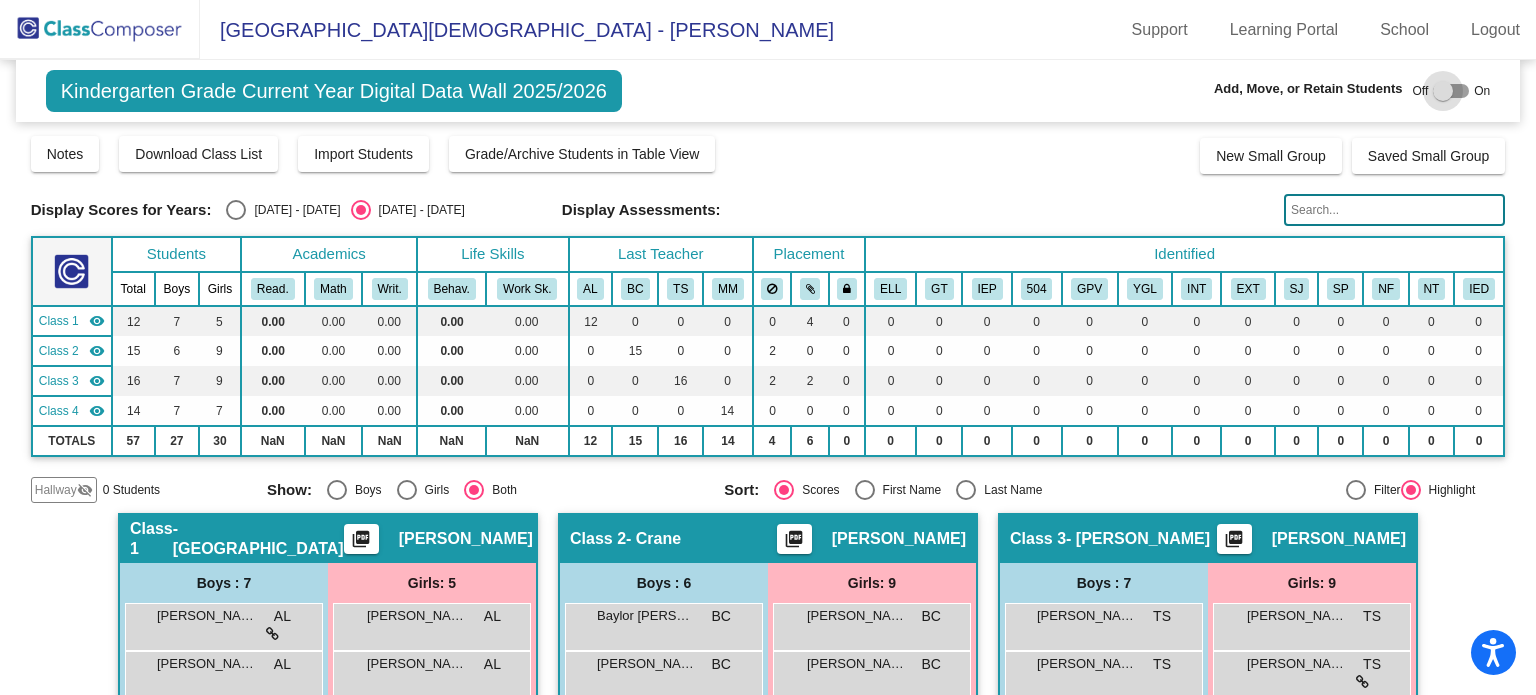 click at bounding box center (1443, 91) 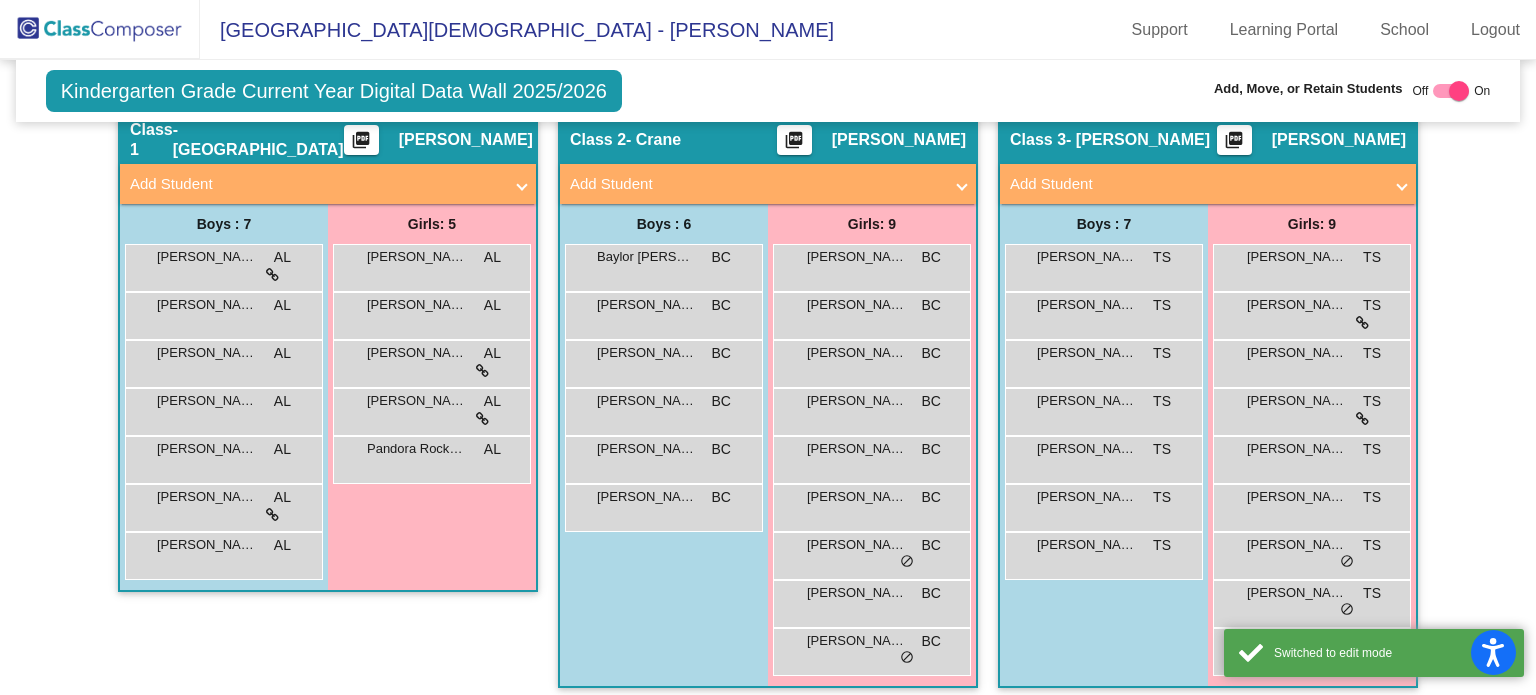 scroll, scrollTop: 430, scrollLeft: 0, axis: vertical 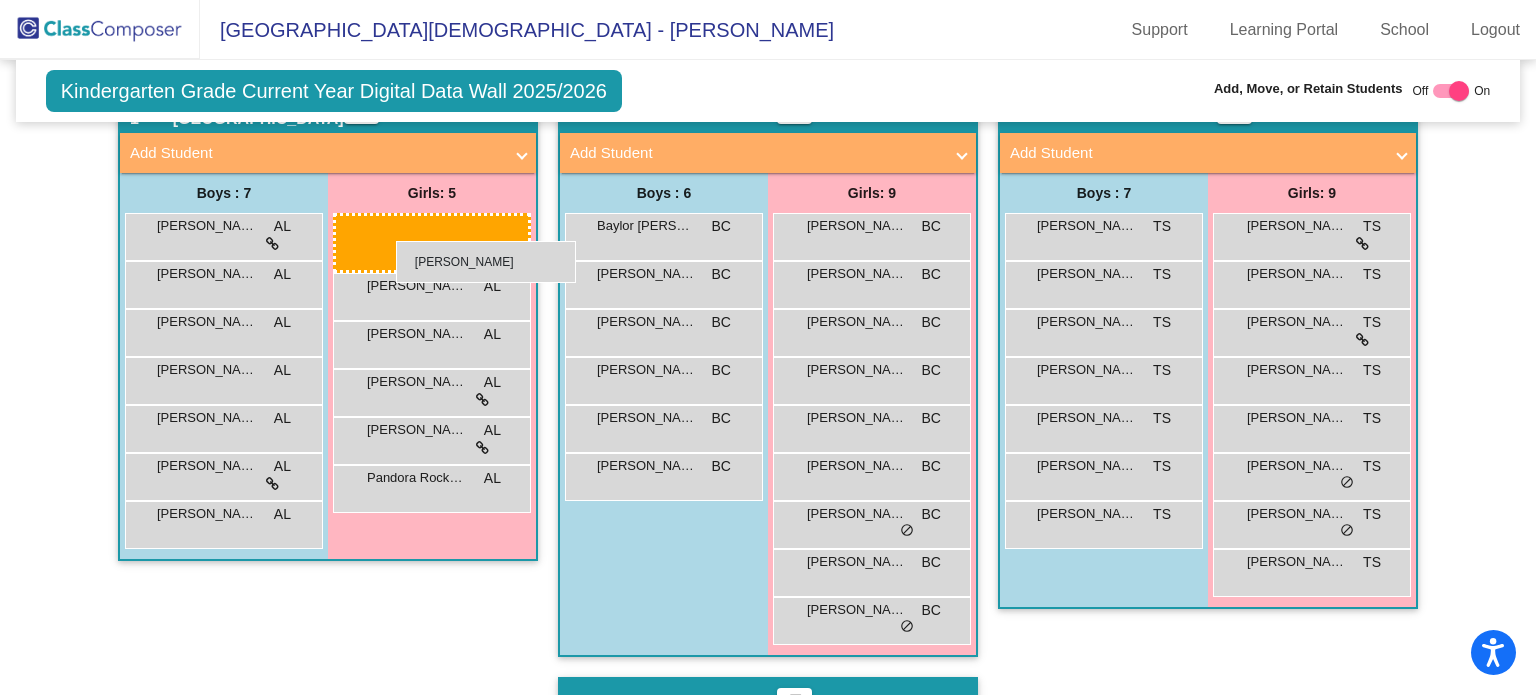 drag, startPoint x: 1316, startPoint y: 235, endPoint x: 396, endPoint y: 241, distance: 920.0196 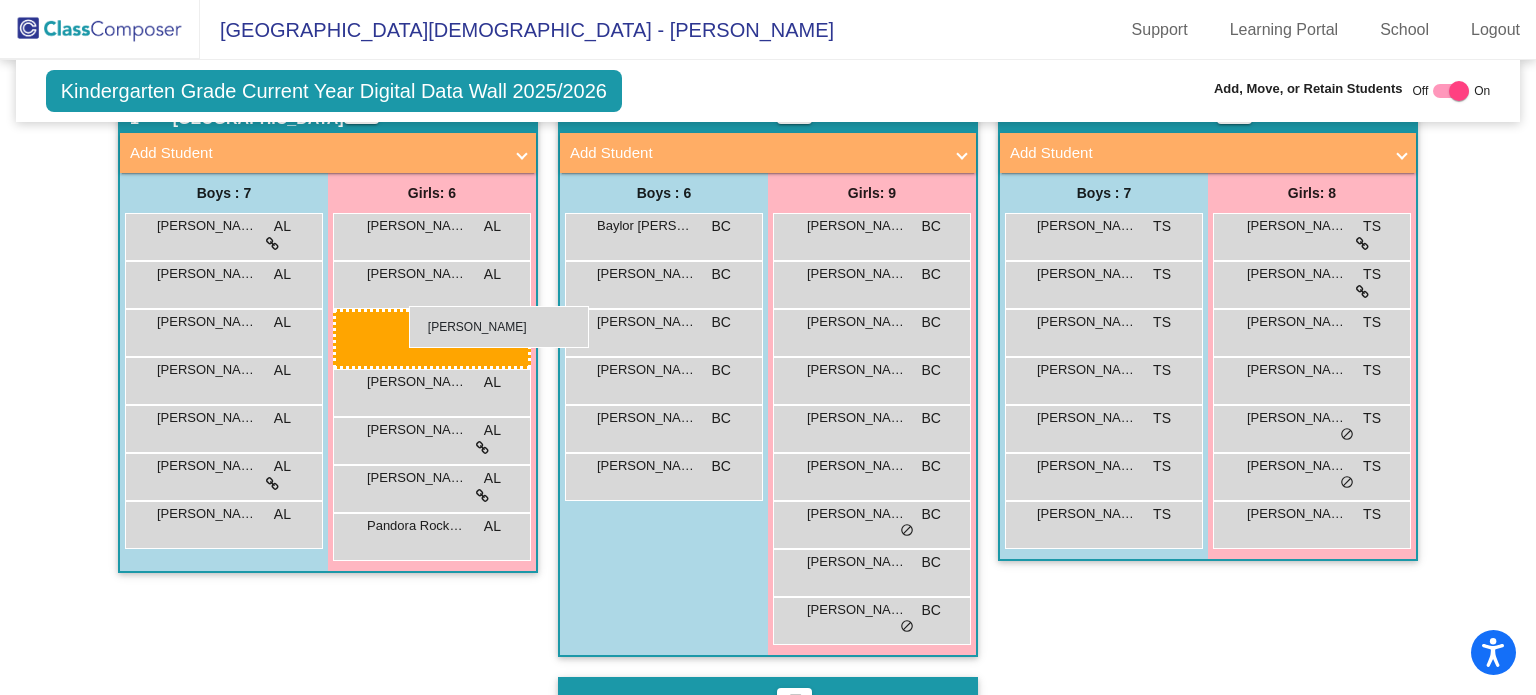 drag, startPoint x: 1293, startPoint y: 276, endPoint x: 409, endPoint y: 306, distance: 884.5089 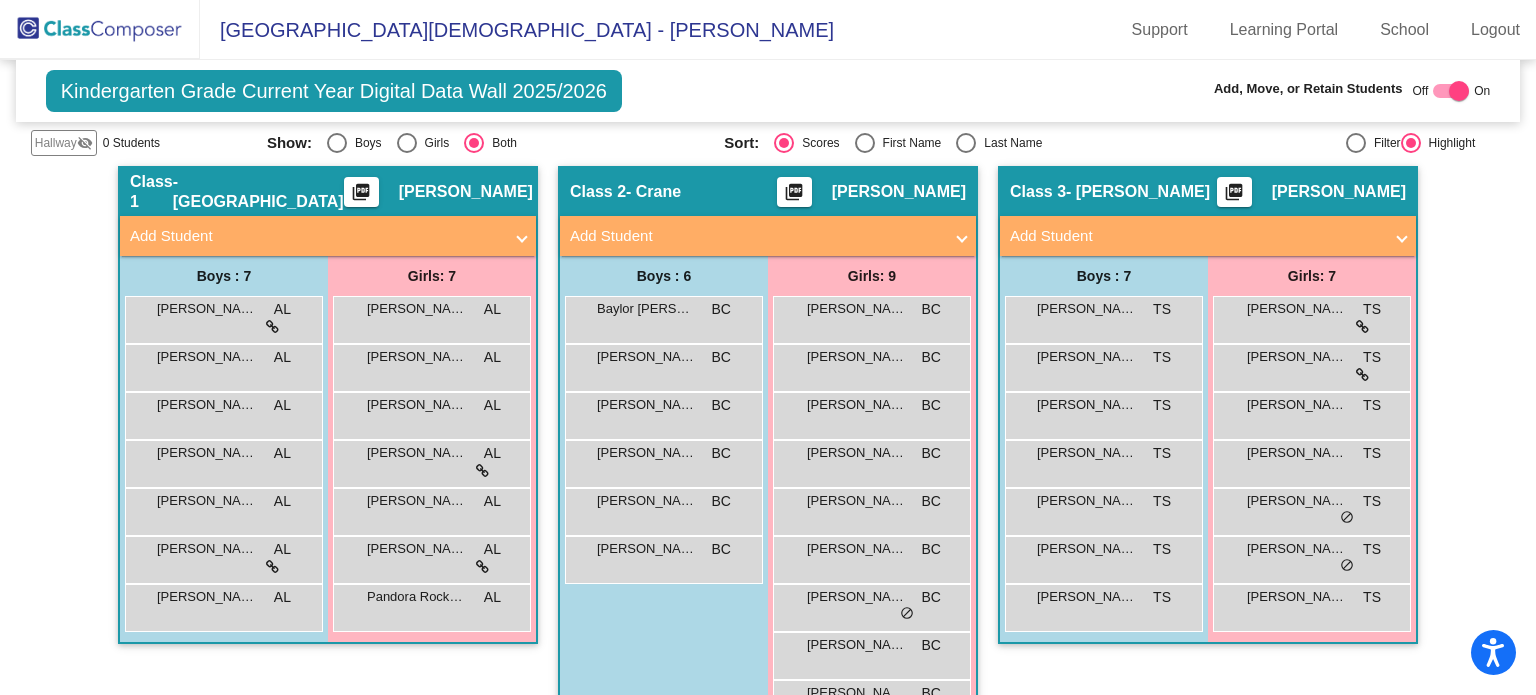 scroll, scrollTop: 364, scrollLeft: 0, axis: vertical 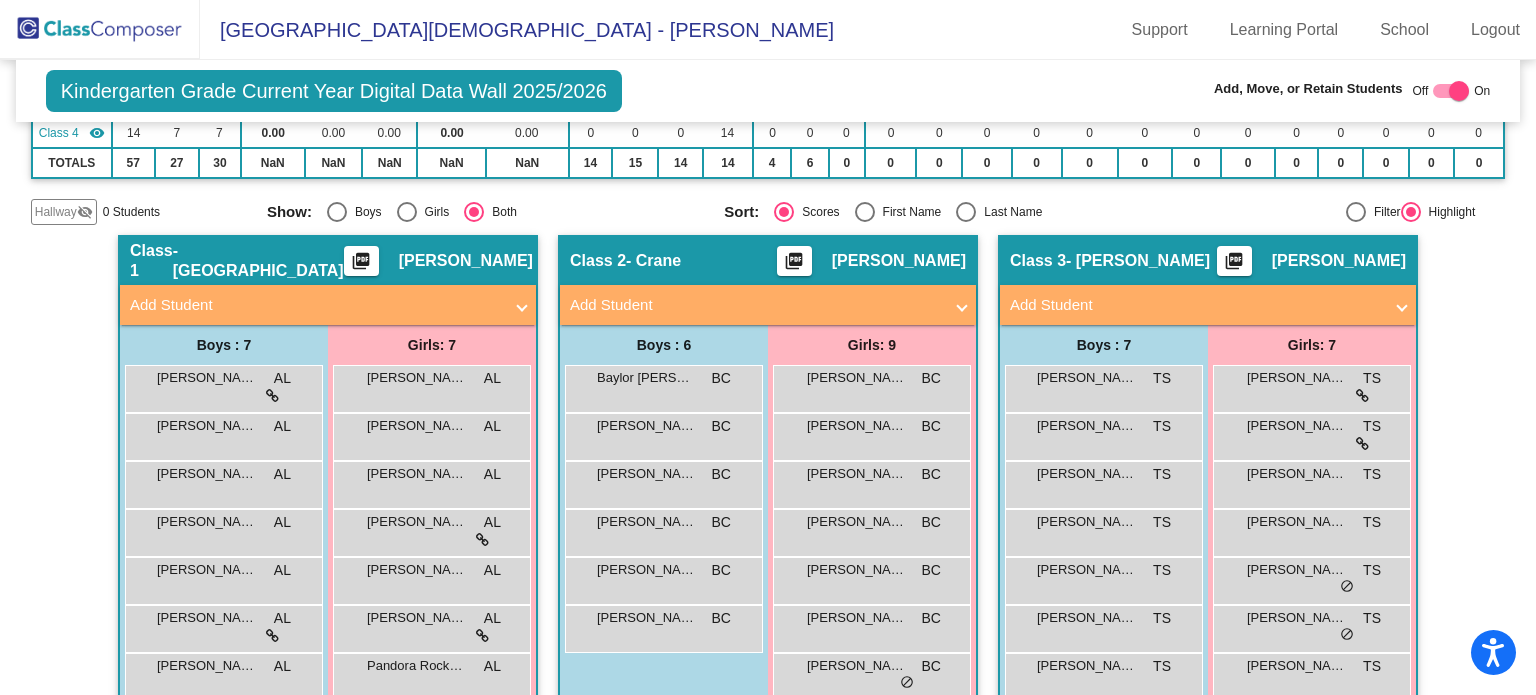 click on "Add, Move, or Retain Students Off   On" 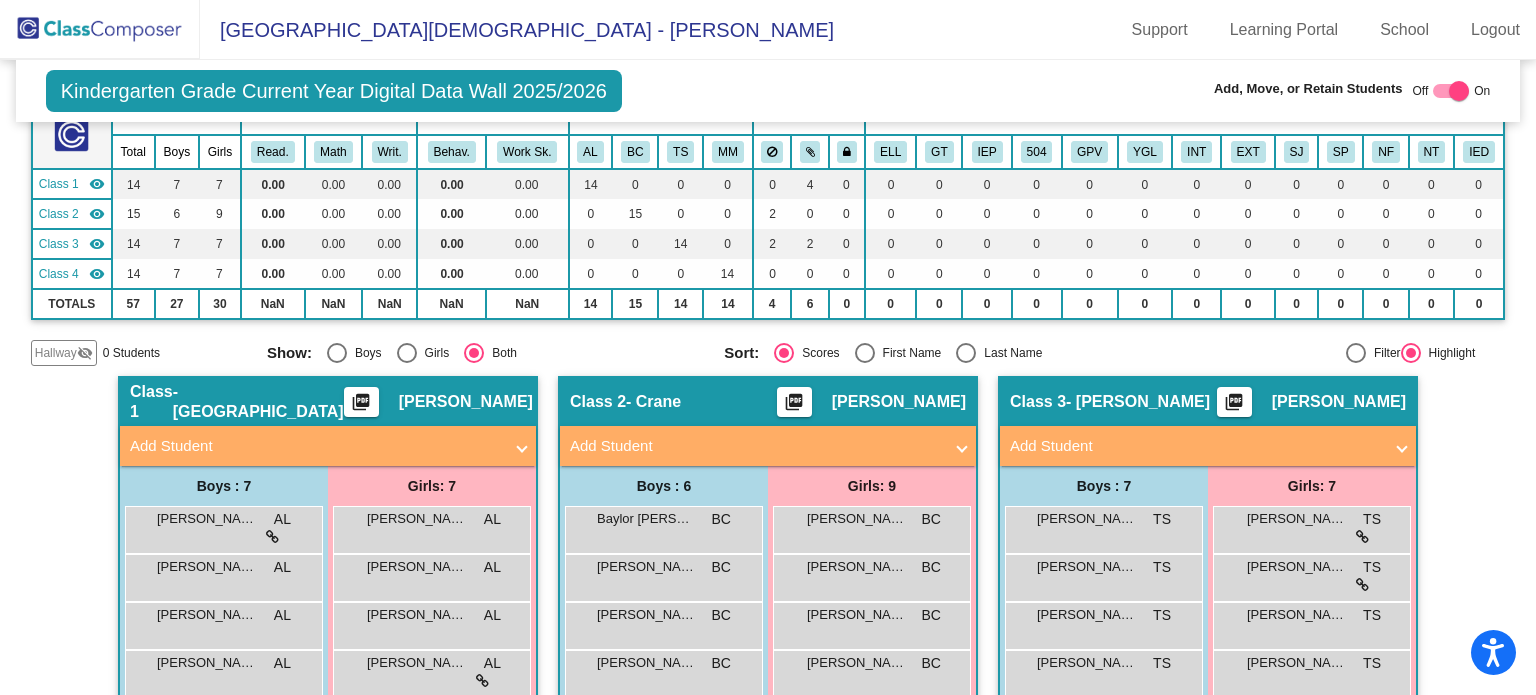scroll, scrollTop: 0, scrollLeft: 0, axis: both 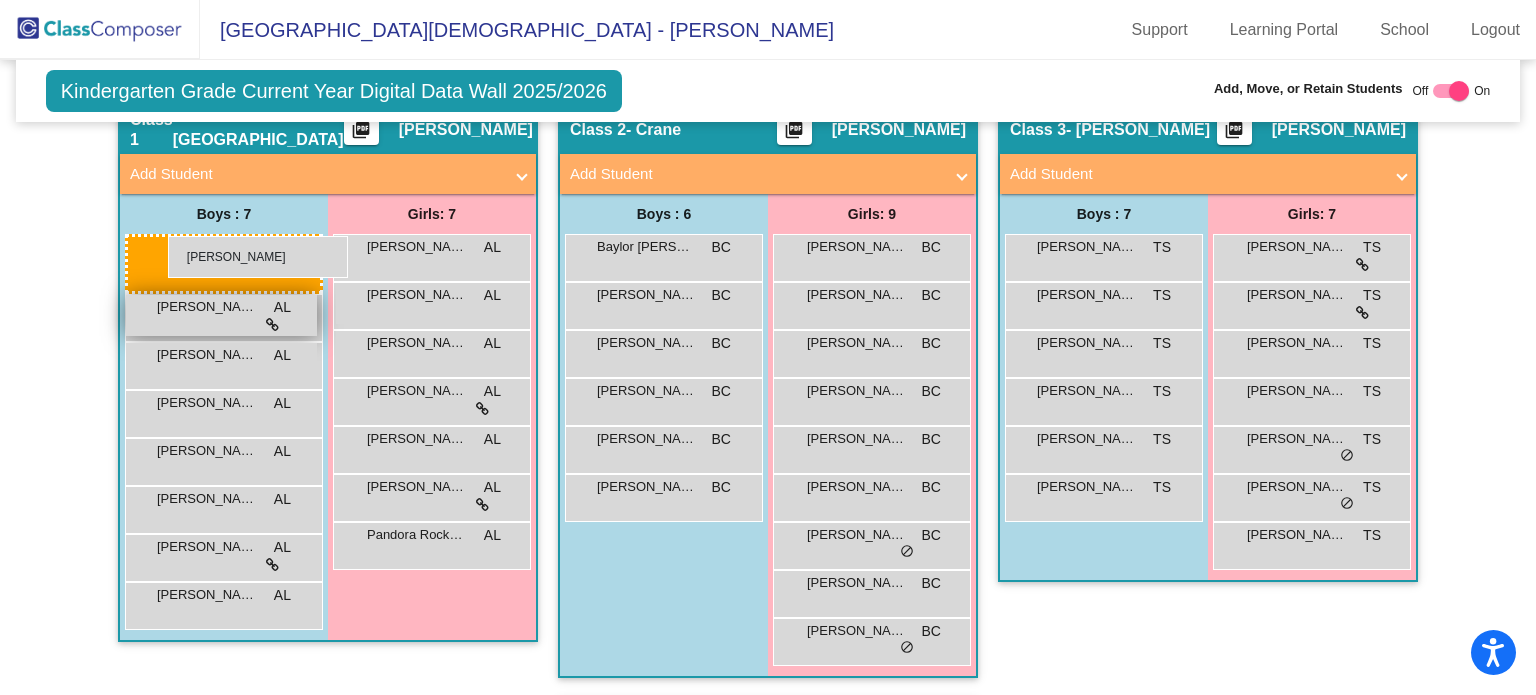 drag, startPoint x: 1085, startPoint y: 264, endPoint x: 168, endPoint y: 238, distance: 917.3685 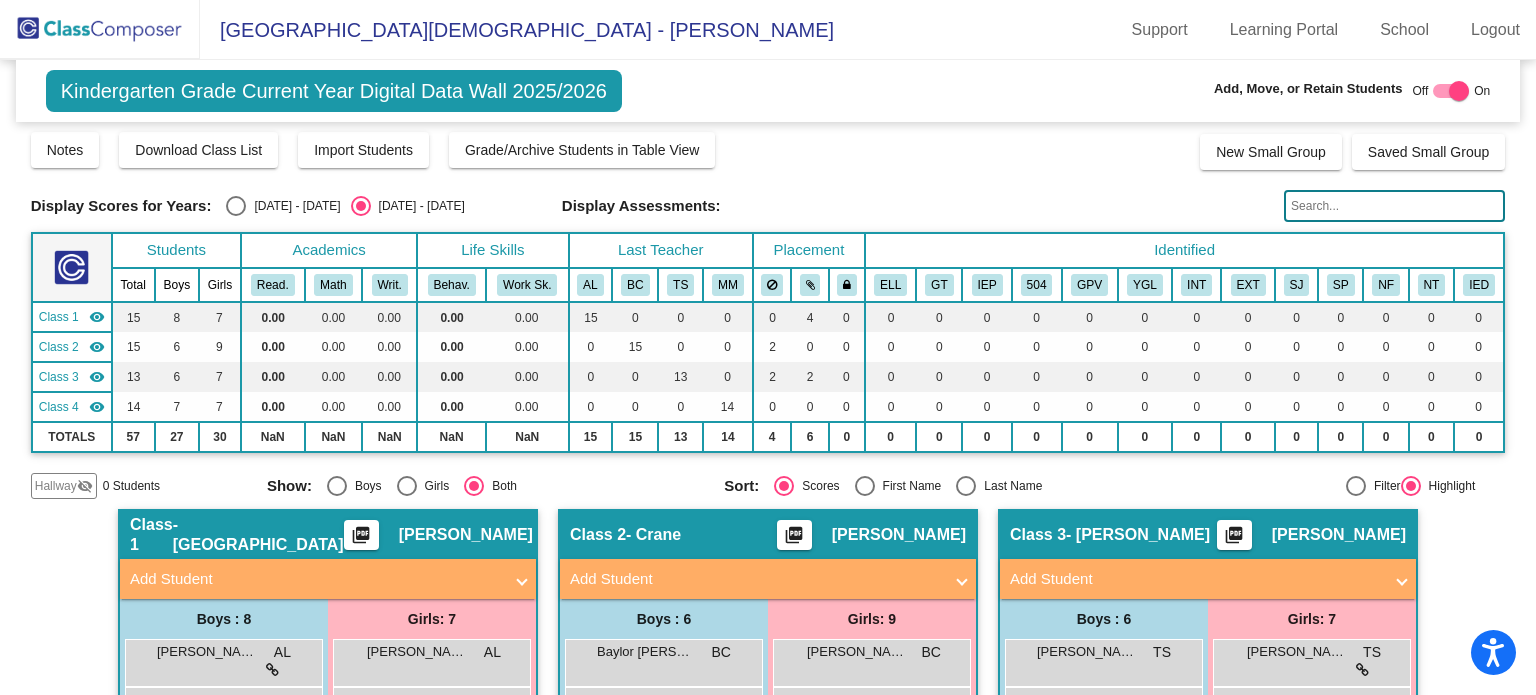 scroll, scrollTop: 0, scrollLeft: 0, axis: both 